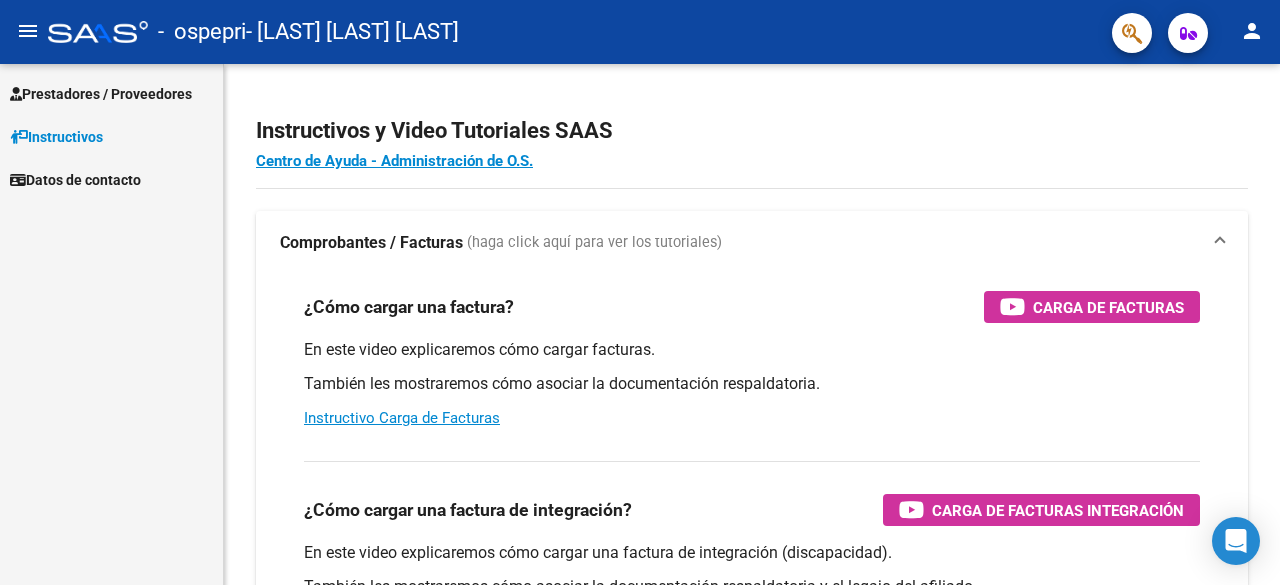 scroll, scrollTop: 0, scrollLeft: 0, axis: both 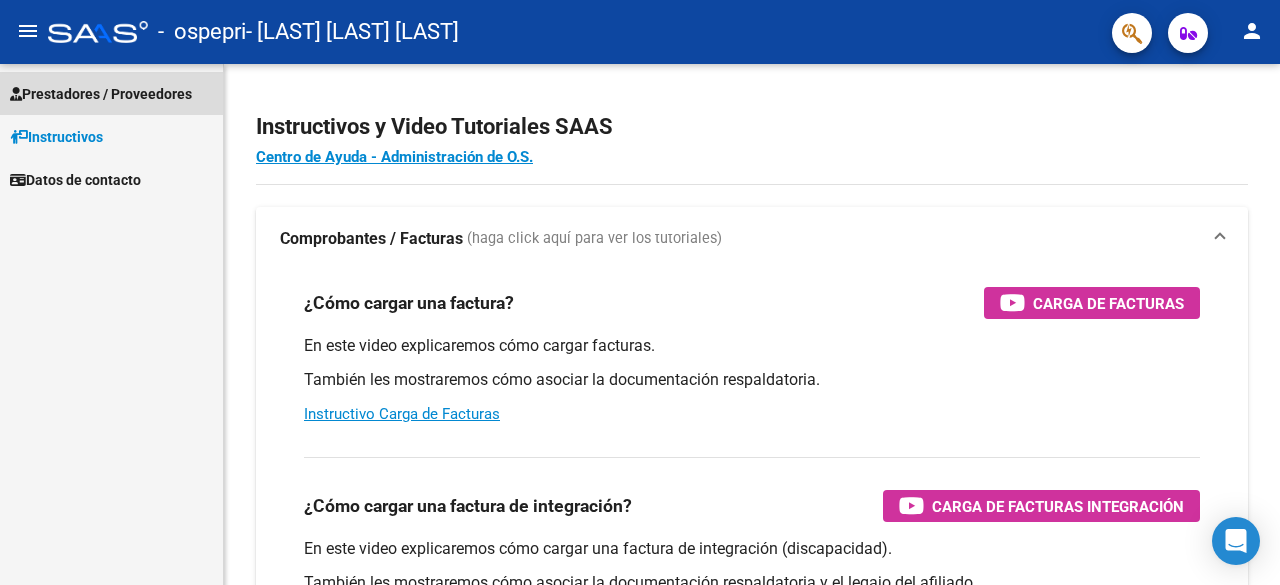 click on "Prestadores / Proveedores" at bounding box center [101, 94] 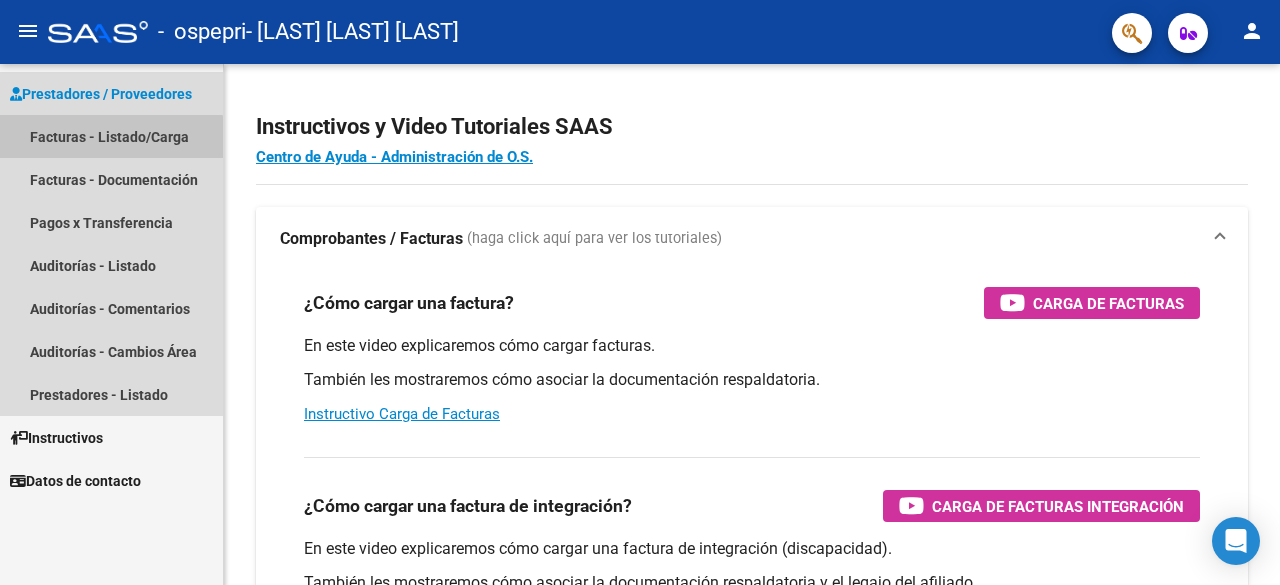 click on "Facturas - Listado/Carga" at bounding box center (111, 136) 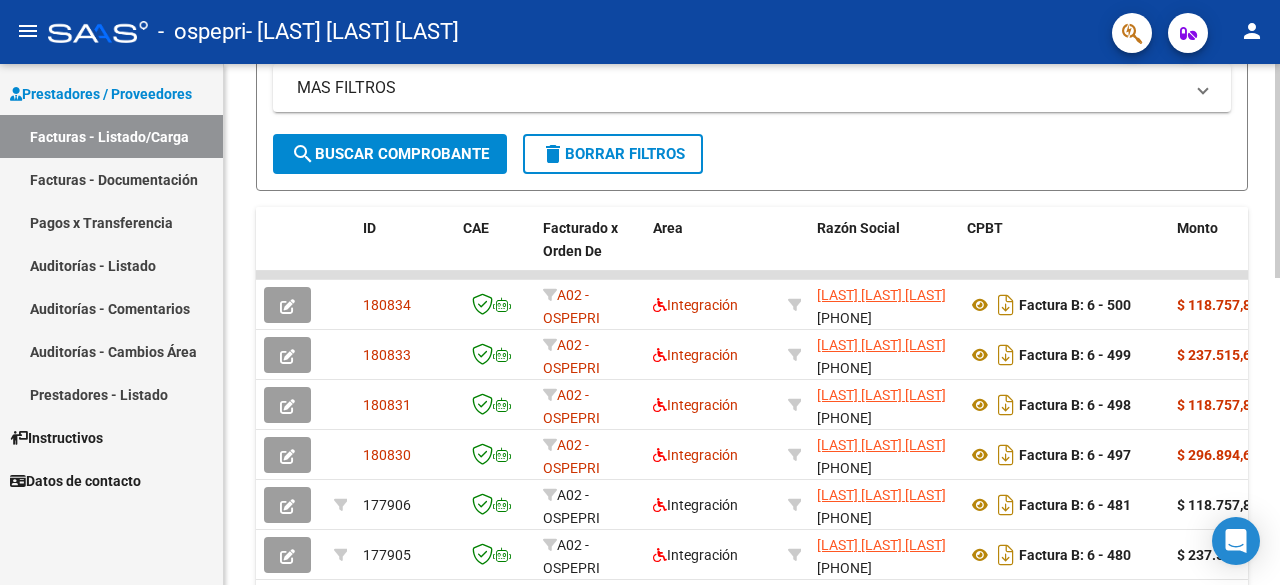 scroll, scrollTop: 416, scrollLeft: 0, axis: vertical 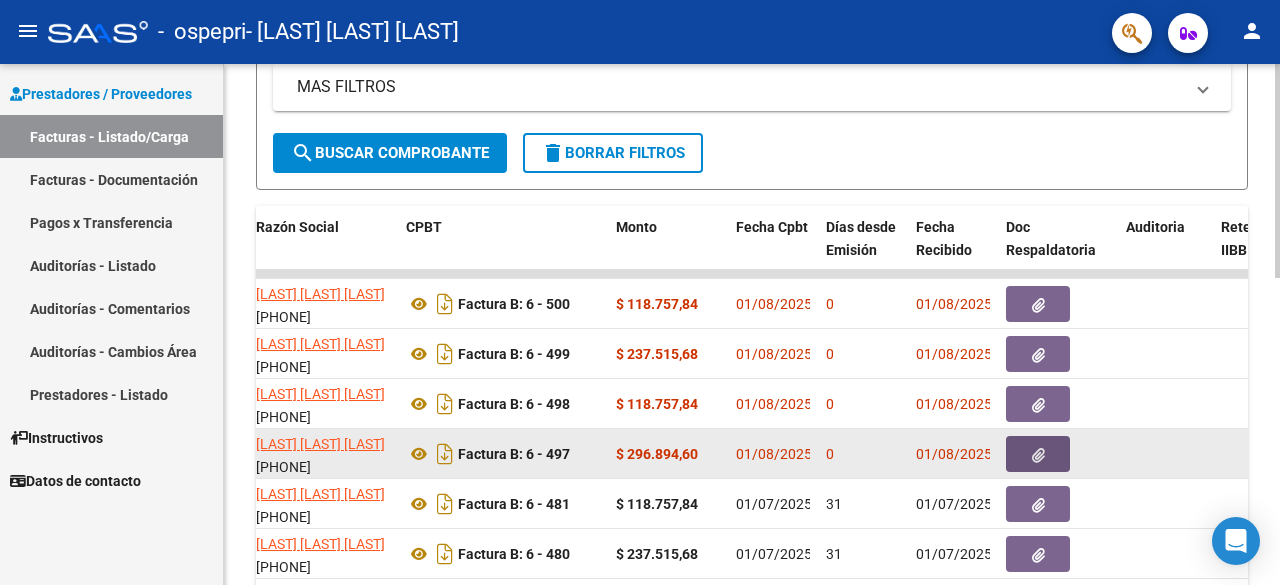 click 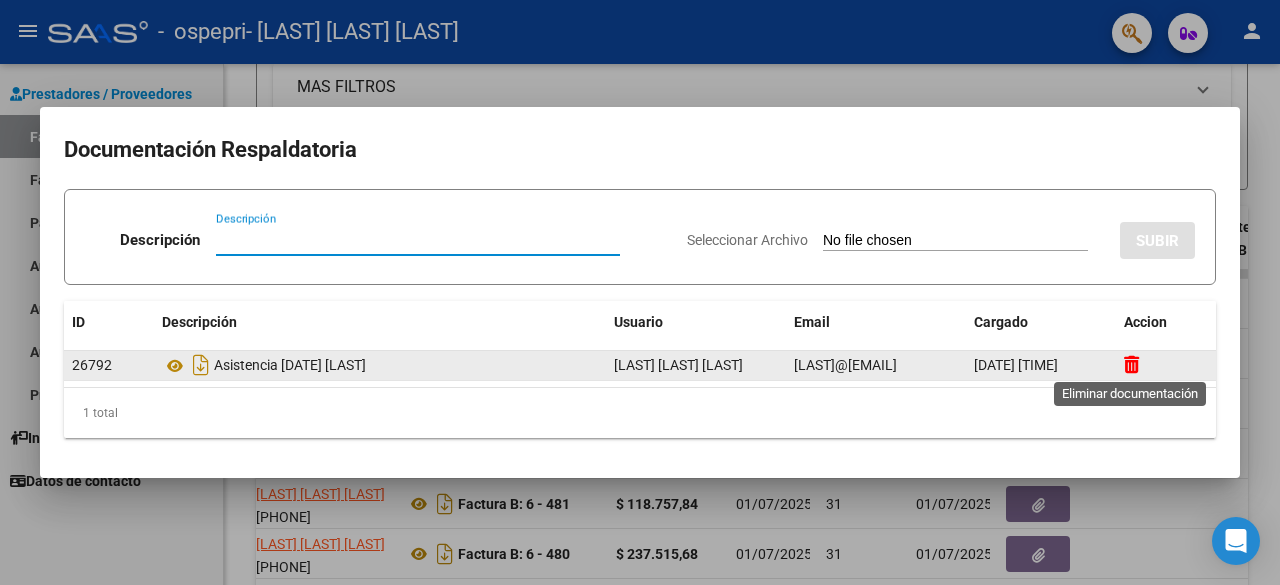 click 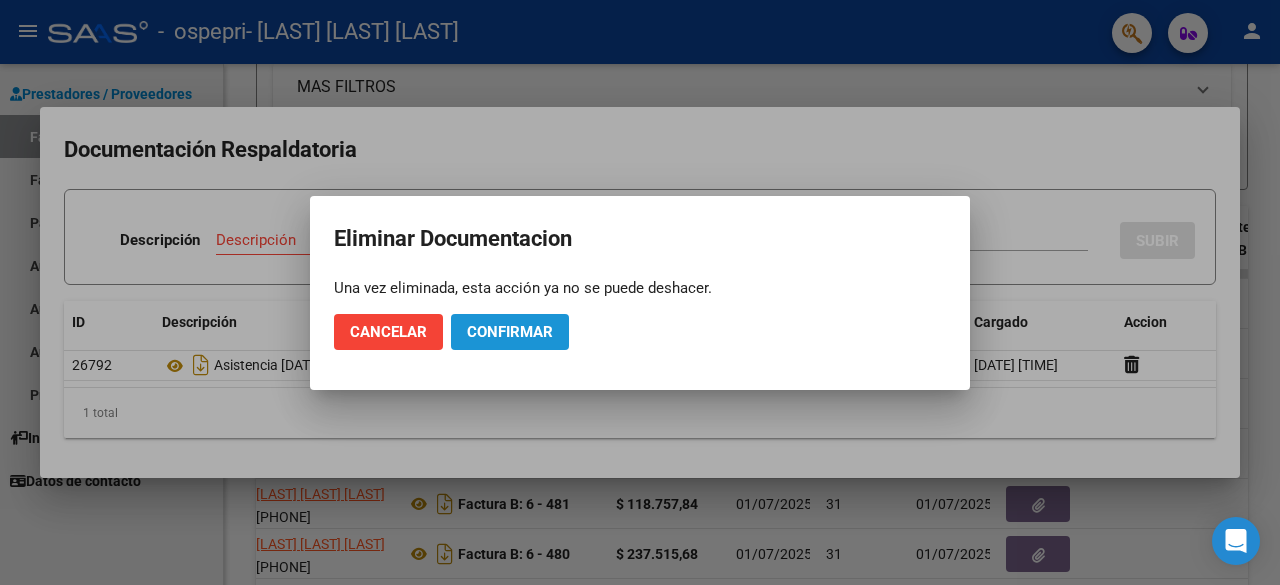 click on "Confirmar" 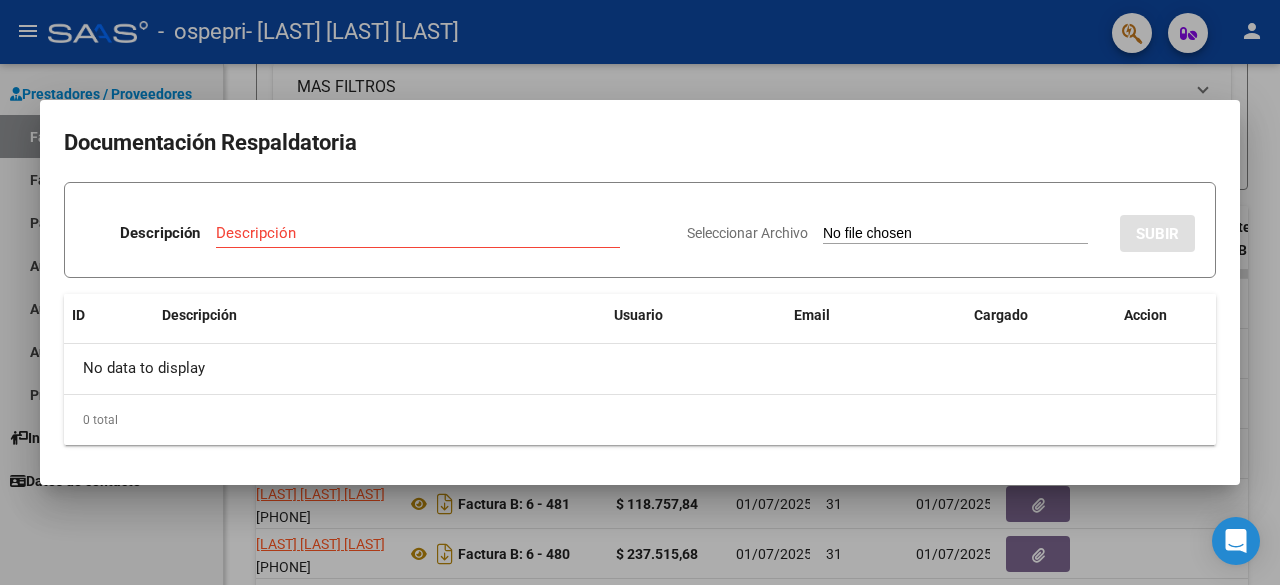 click on "Seleccionar Archivo" at bounding box center [955, 234] 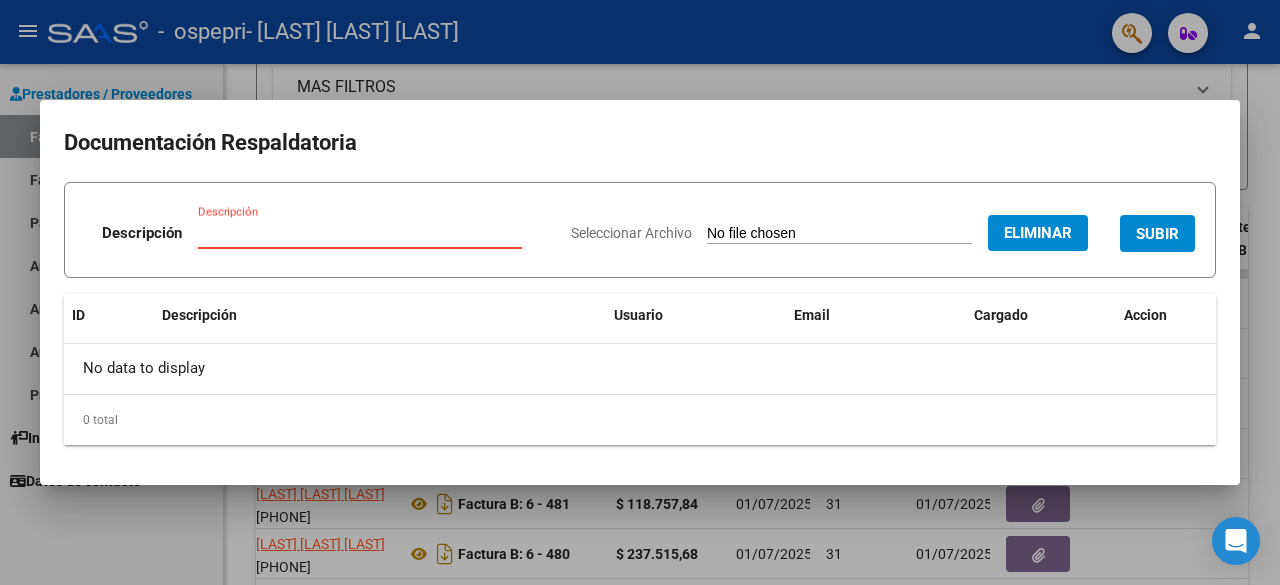 click on "Descripción" at bounding box center [360, 233] 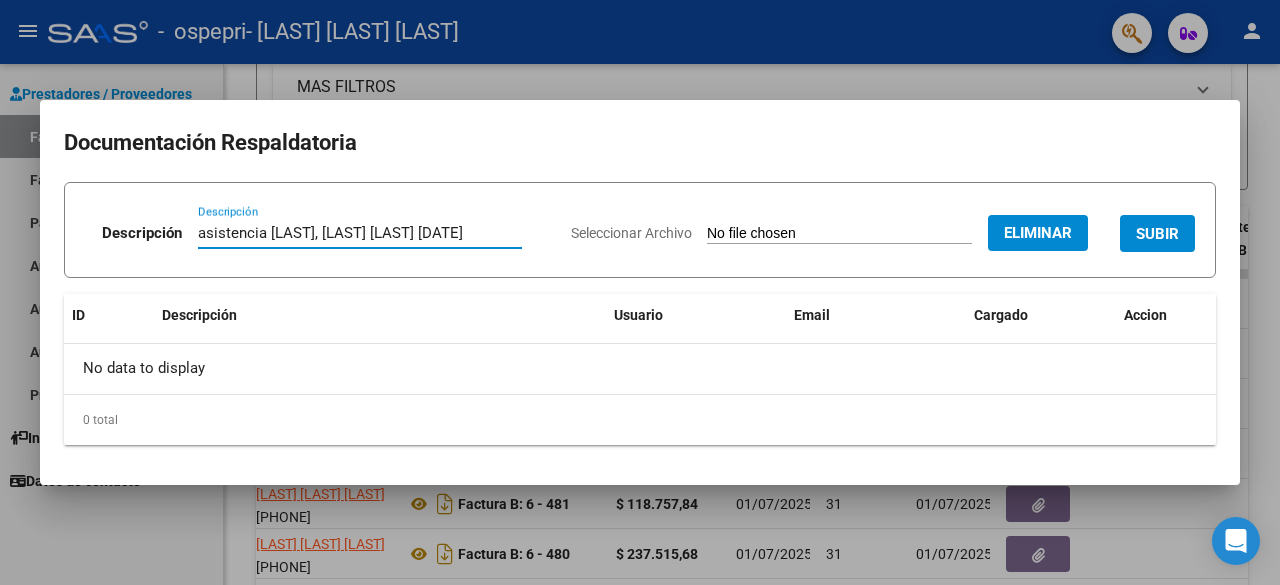type on "asistencia fraccaroli, bladimir julio 2025" 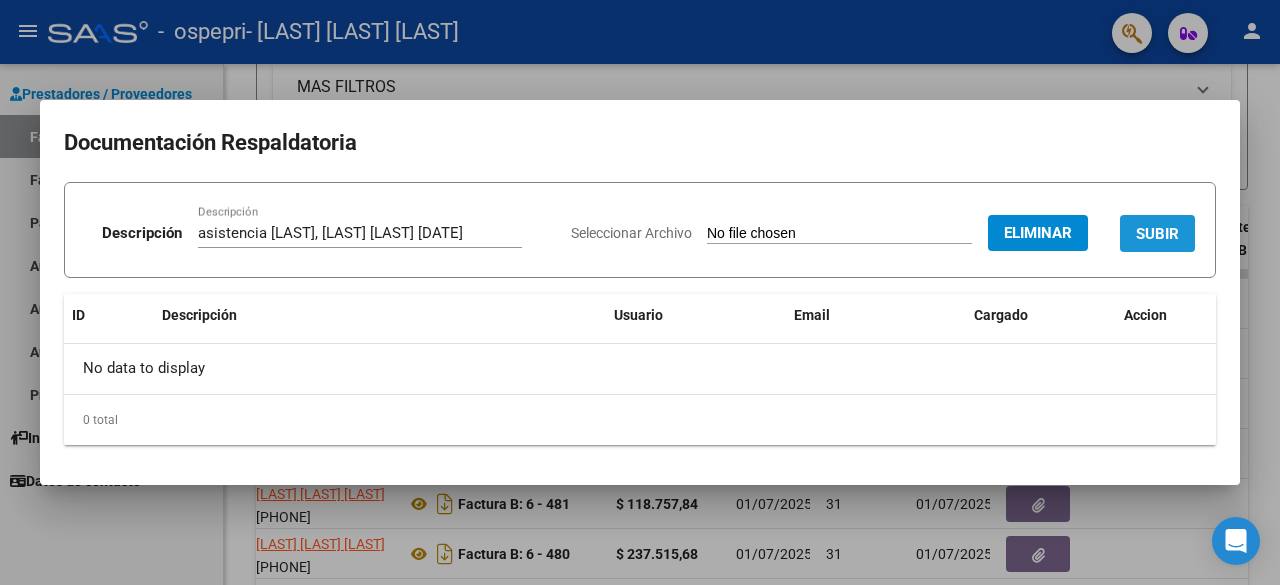 click on "SUBIR" at bounding box center [1157, 234] 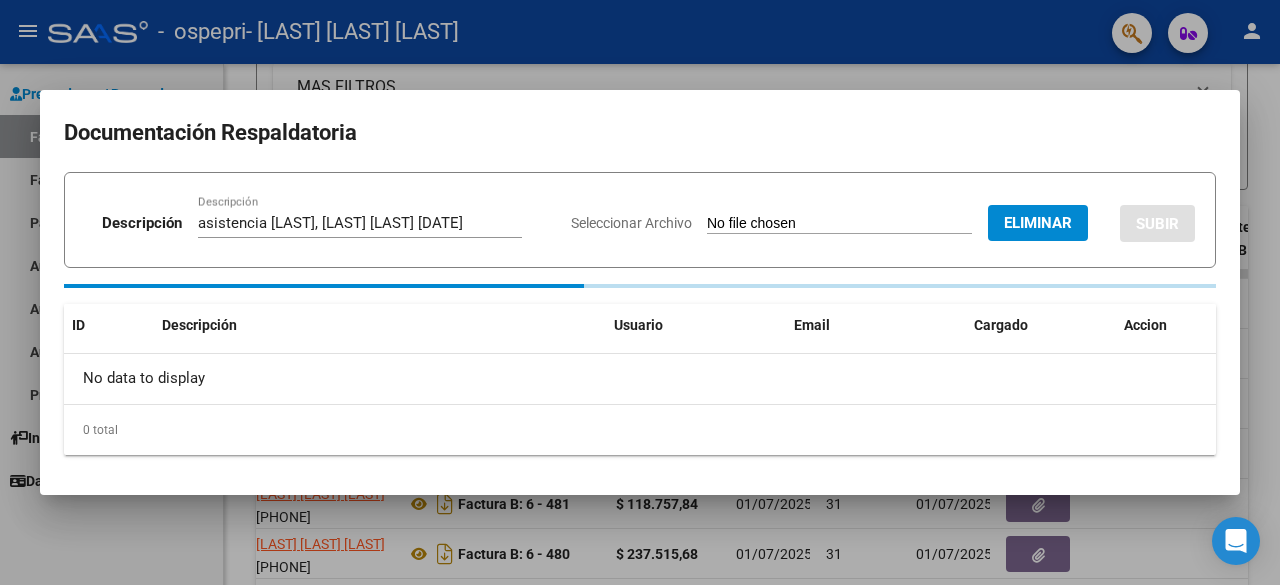 type 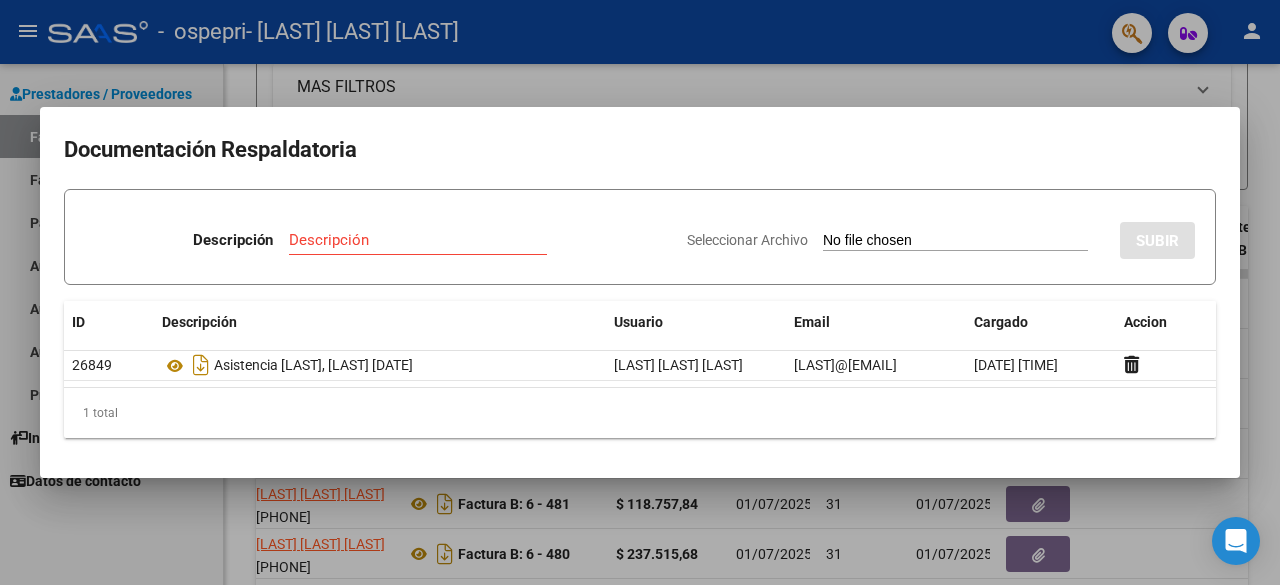 click at bounding box center (640, 292) 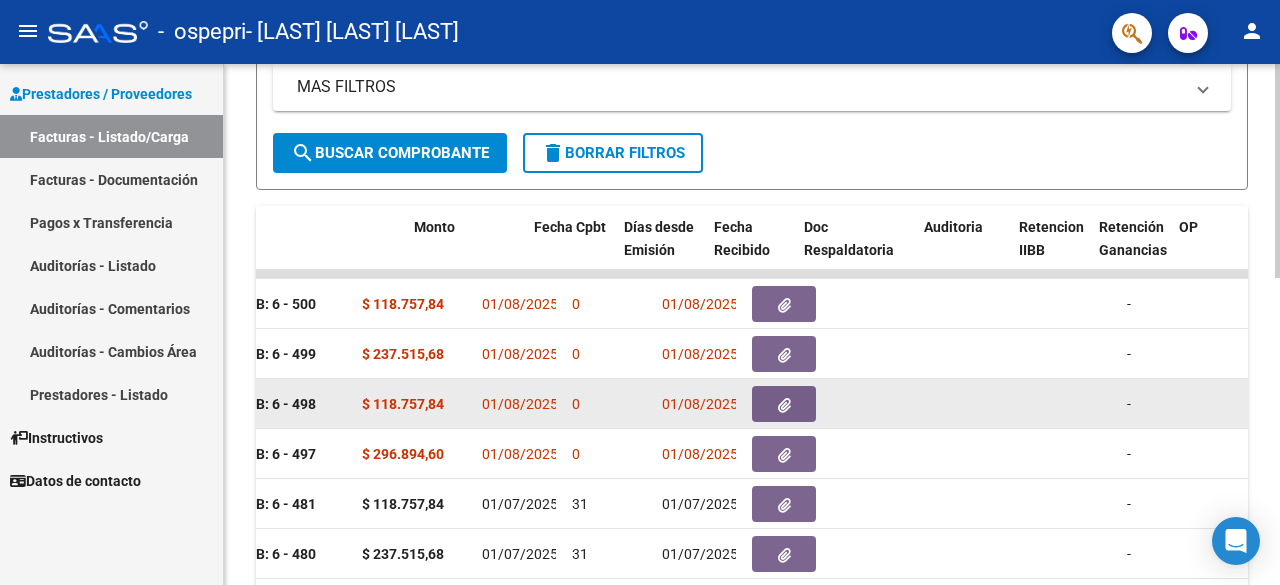 scroll, scrollTop: 0, scrollLeft: 762, axis: horizontal 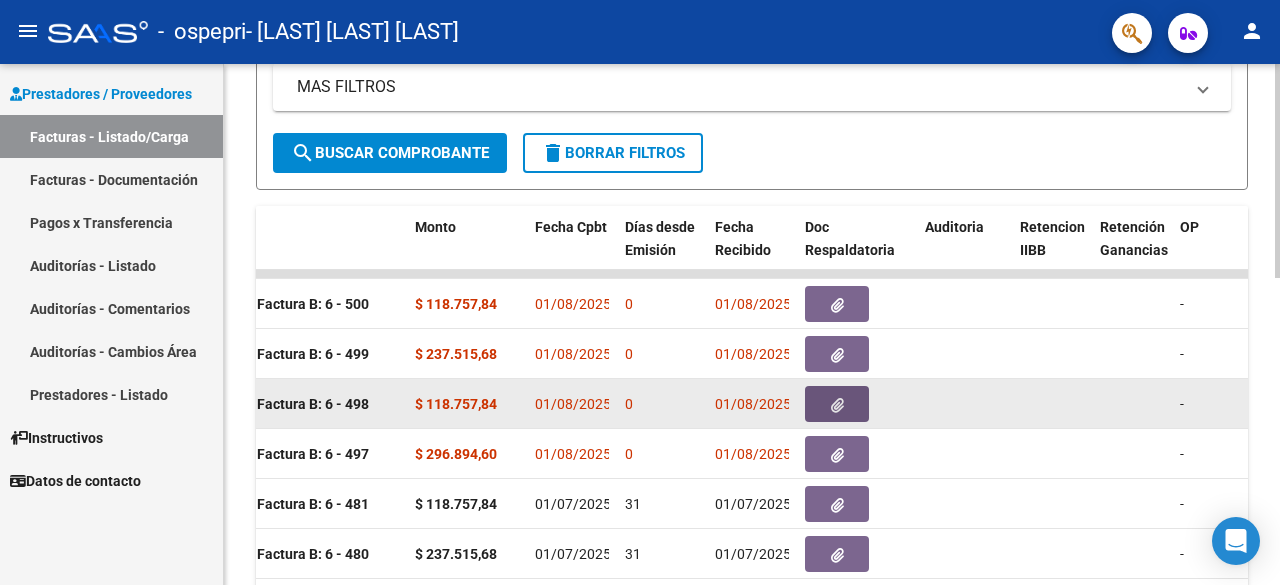 click 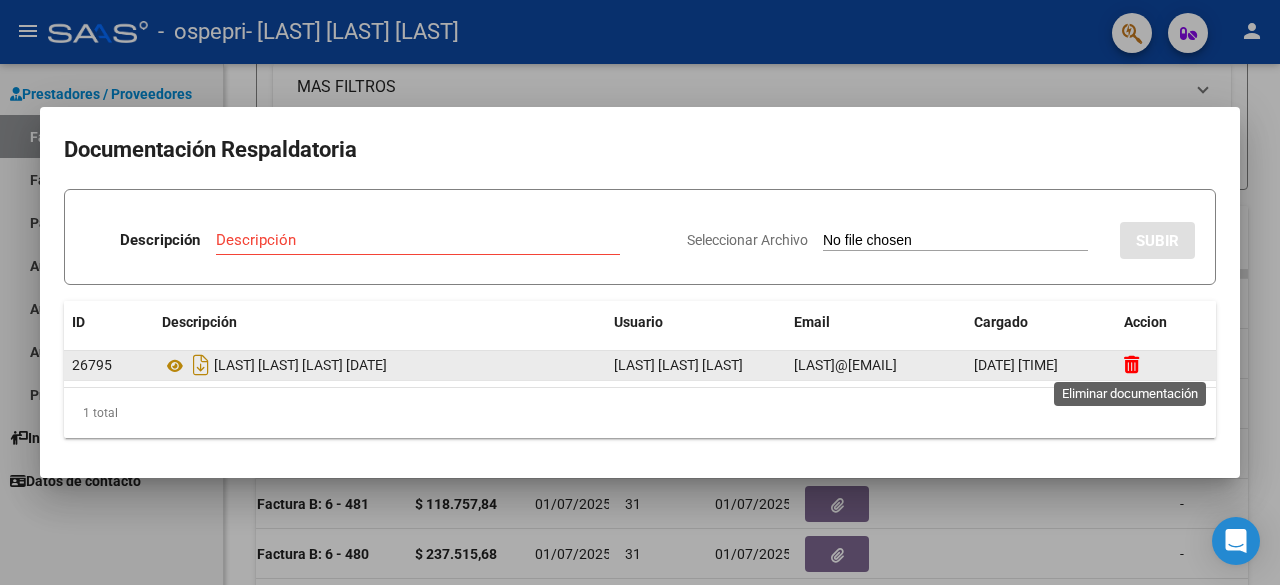 click 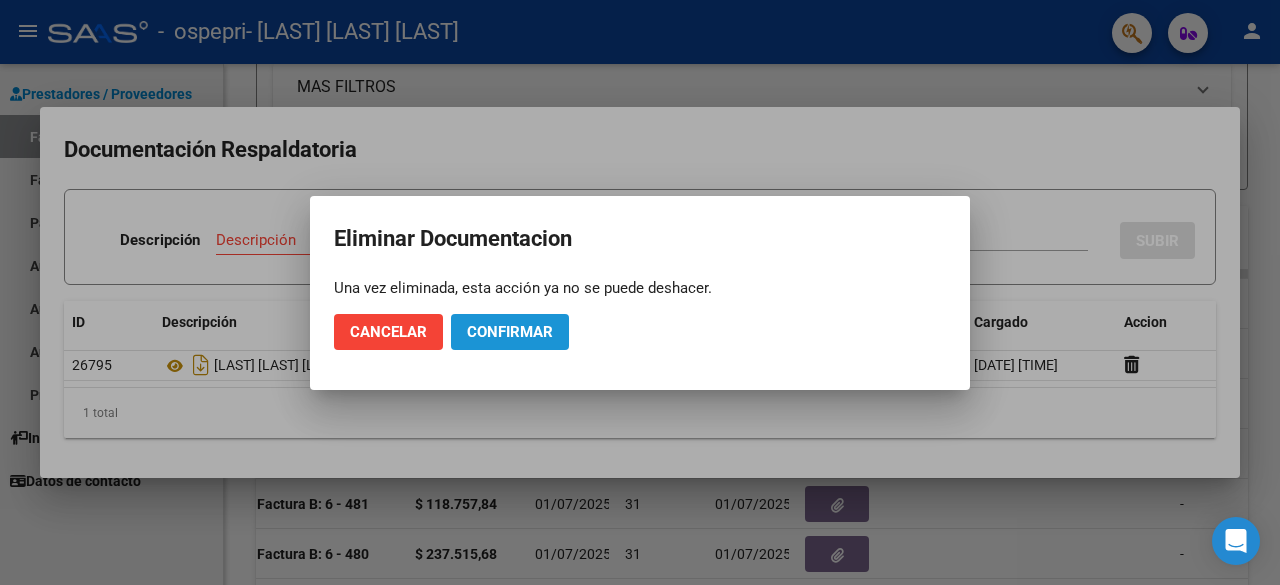 click on "Confirmar" 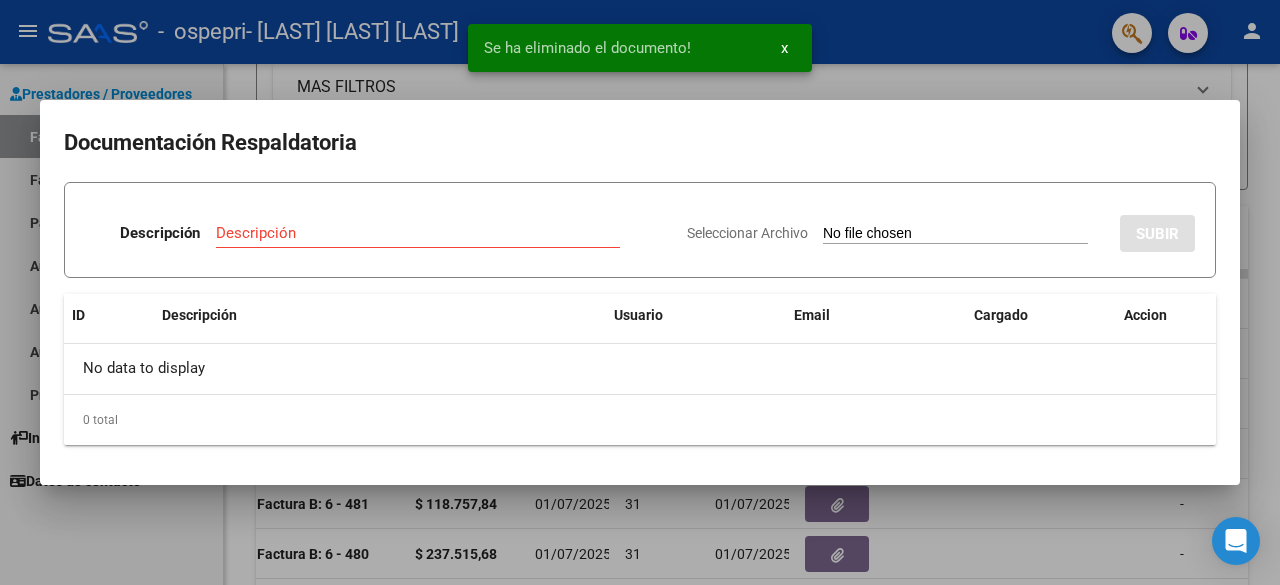 click on "Seleccionar Archivo" at bounding box center [955, 234] 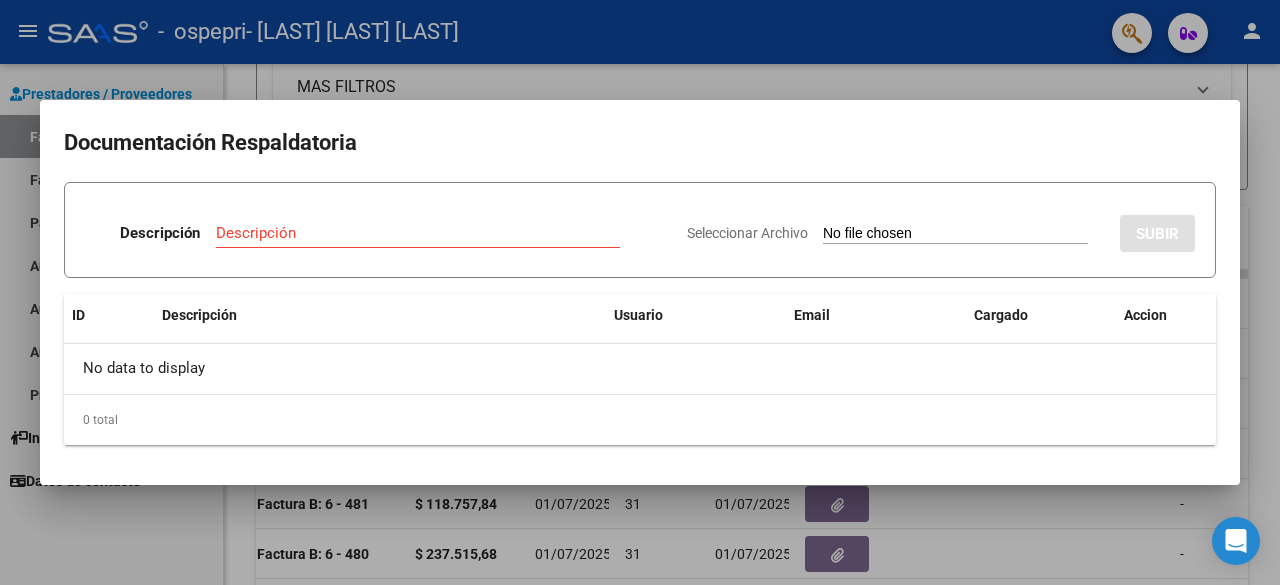drag, startPoint x: 670, startPoint y: 140, endPoint x: 637, endPoint y: 181, distance: 52.63079 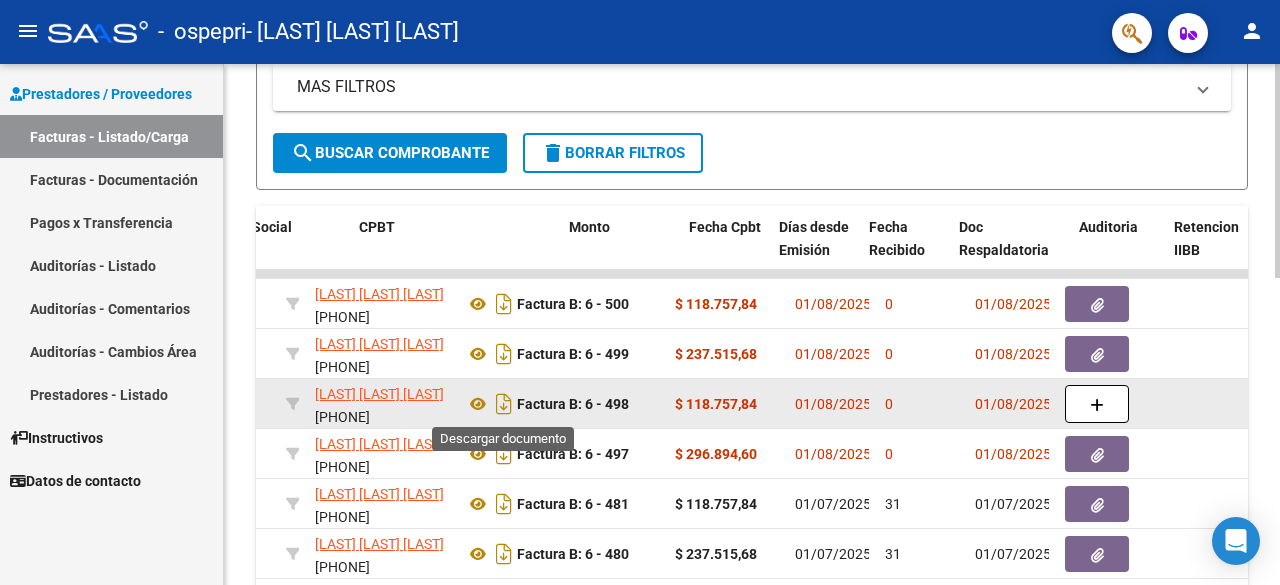 scroll, scrollTop: 0, scrollLeft: 620, axis: horizontal 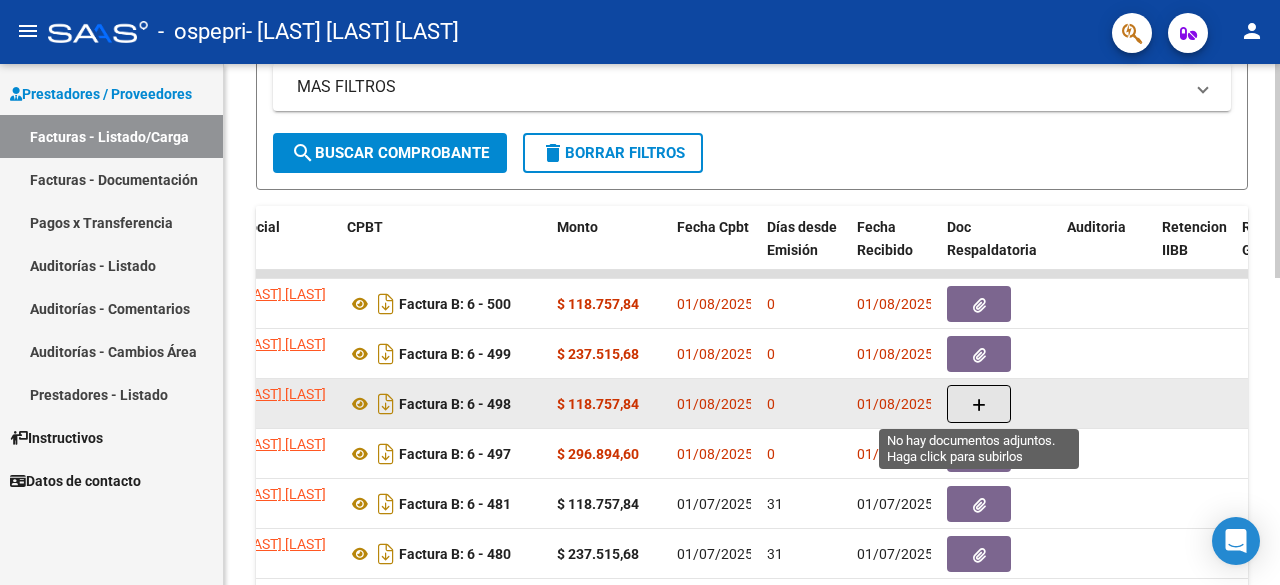 click 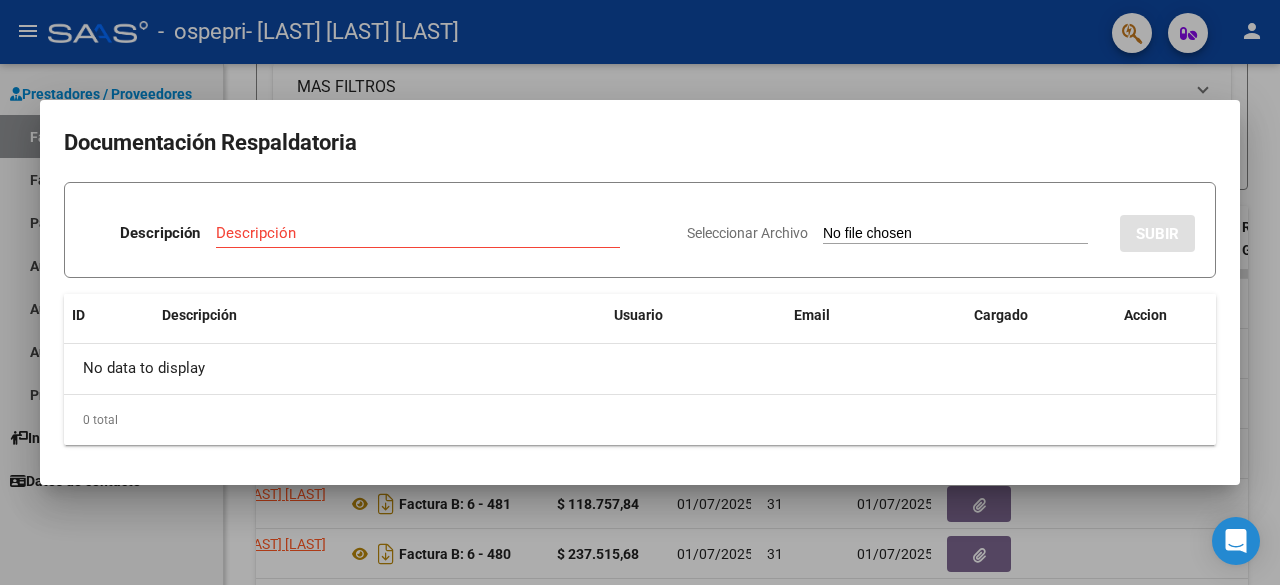 click on "Seleccionar Archivo" at bounding box center [955, 234] 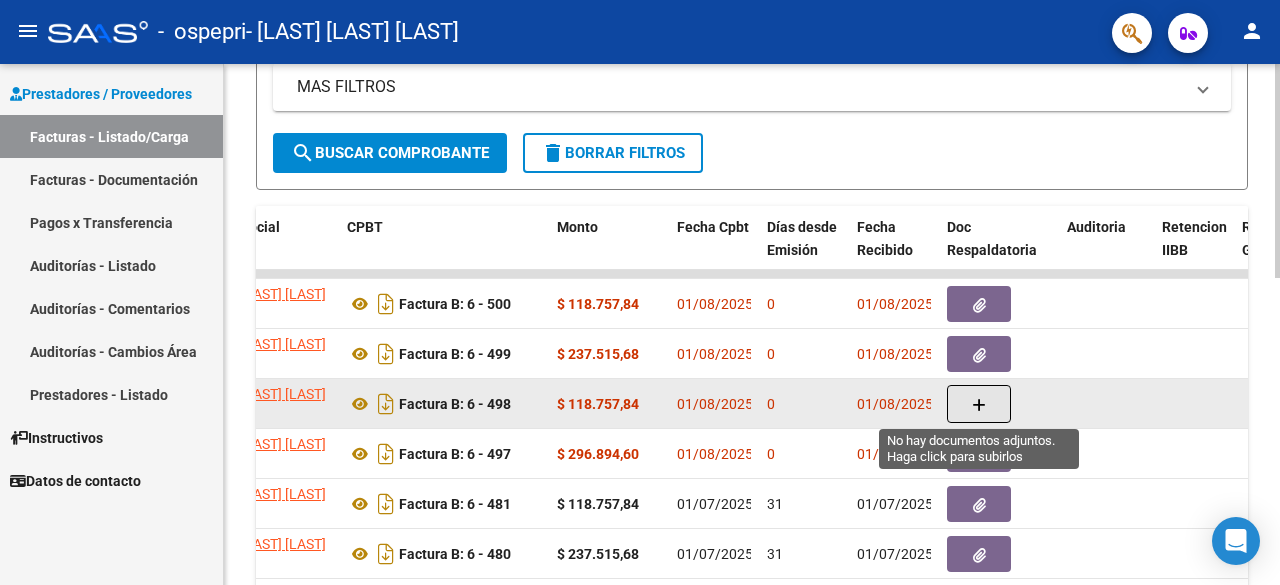 click 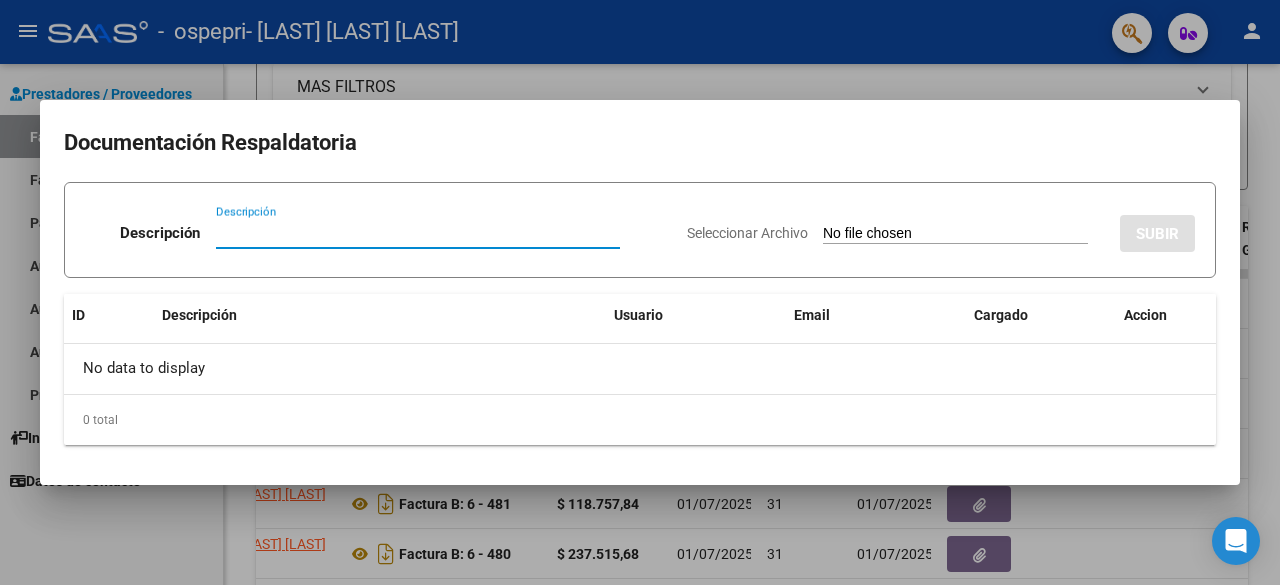 click on "Seleccionar Archivo" at bounding box center (955, 234) 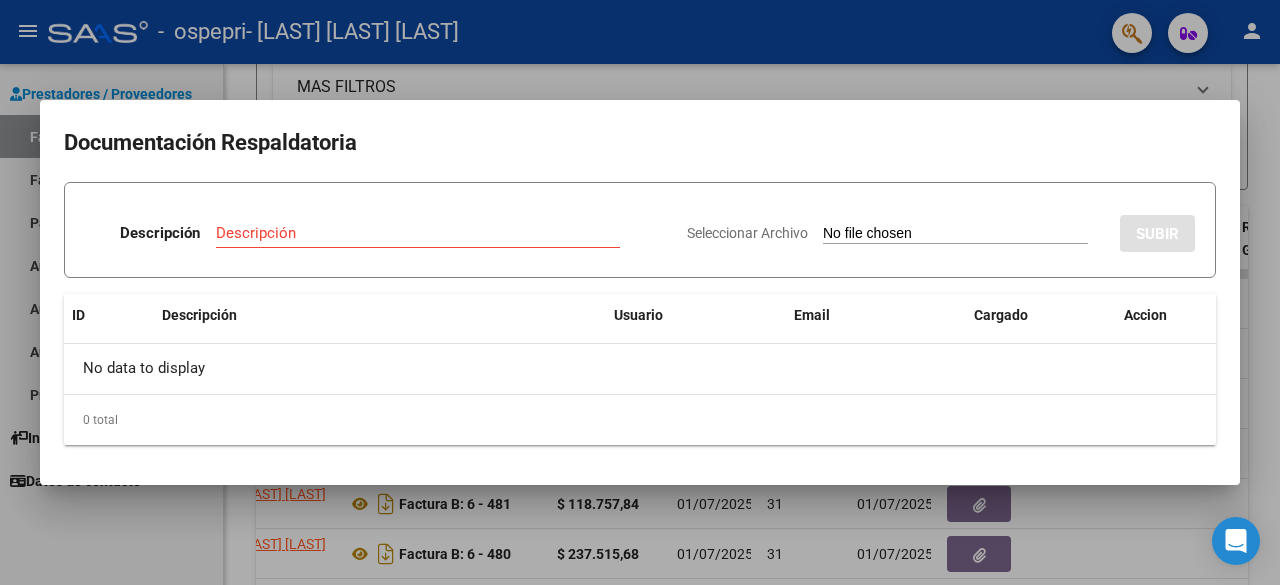 type on "C:\fakepath\VERA MILO Planilla_de_Asistencia OSPEPRI JULIO  2025.pdf" 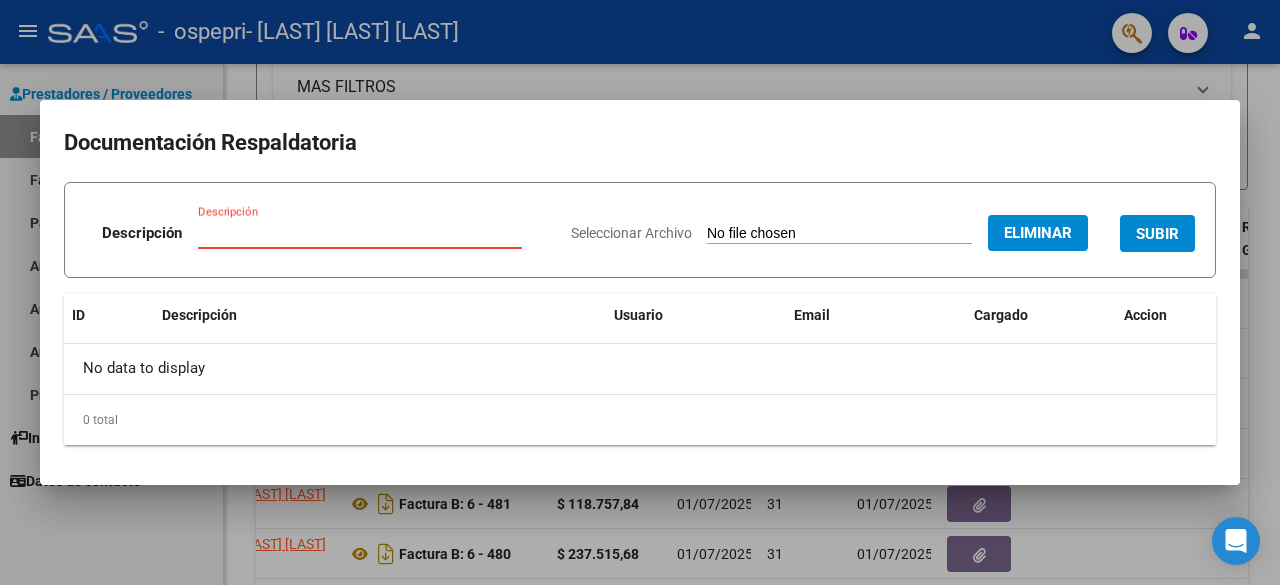 click on "Descripción" at bounding box center [360, 233] 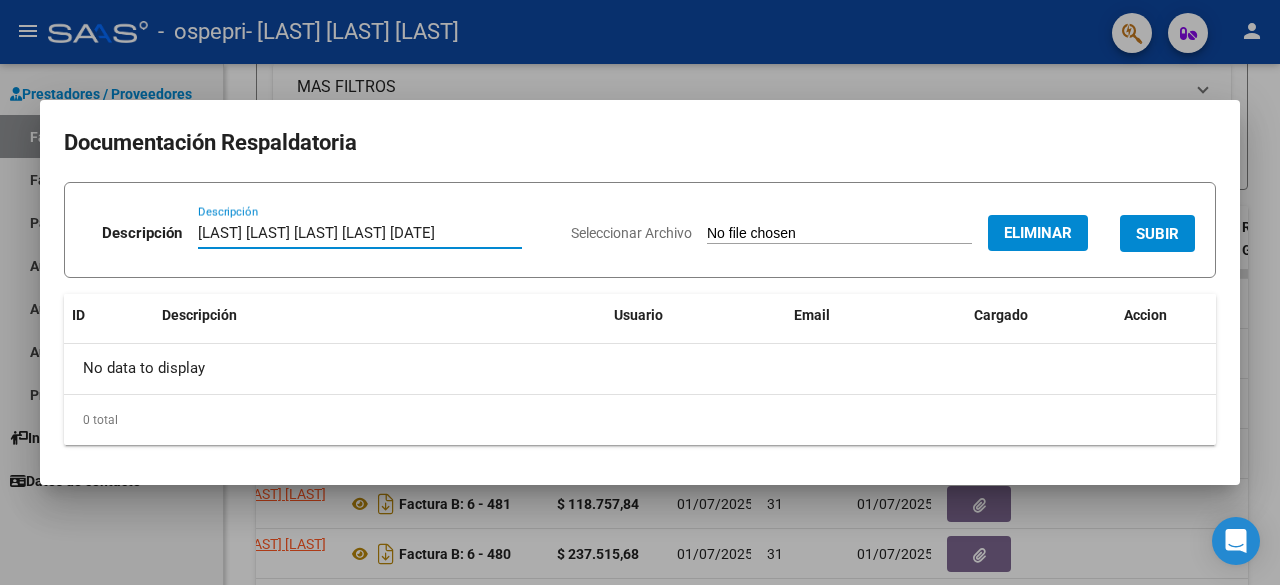type on "vera milo asistencia julio 2025" 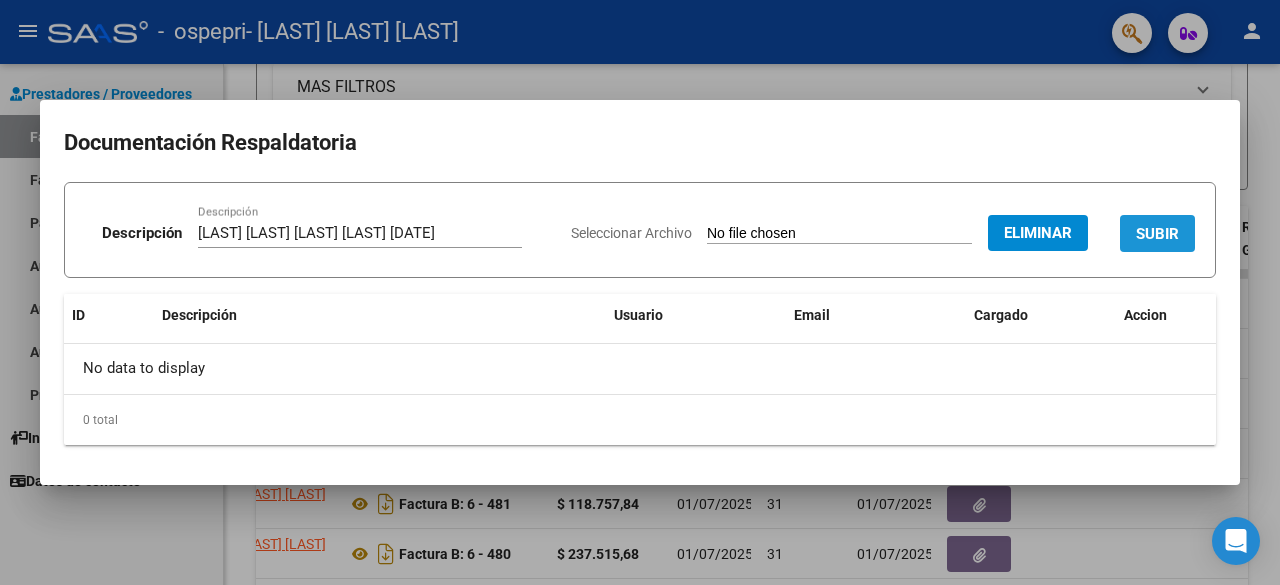 click on "SUBIR" at bounding box center [1157, 234] 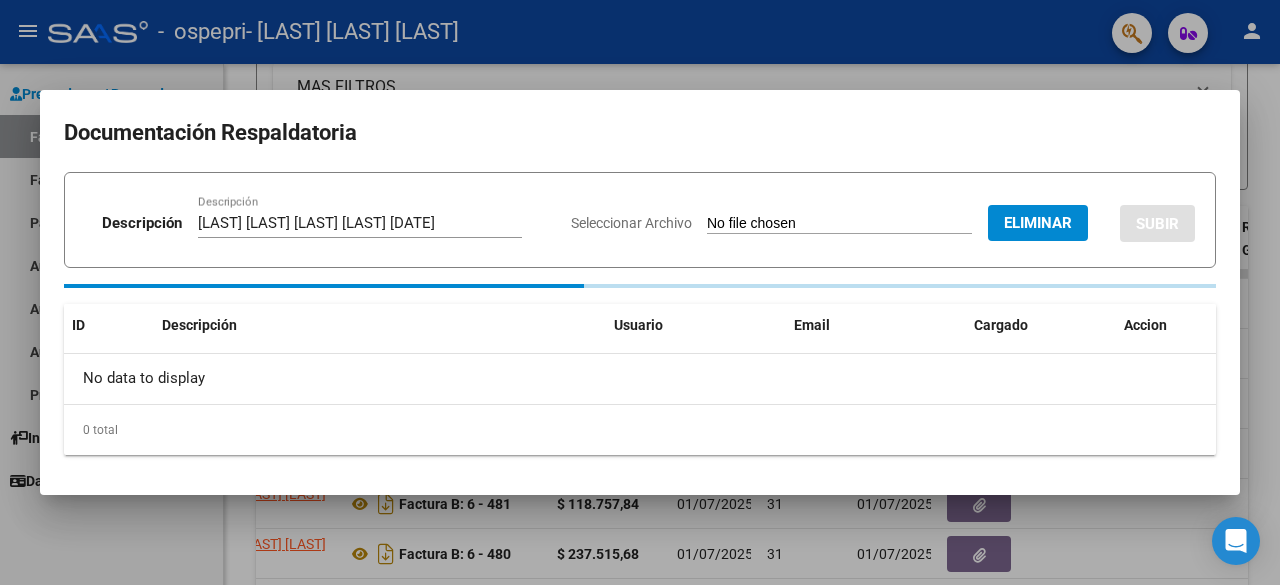 type 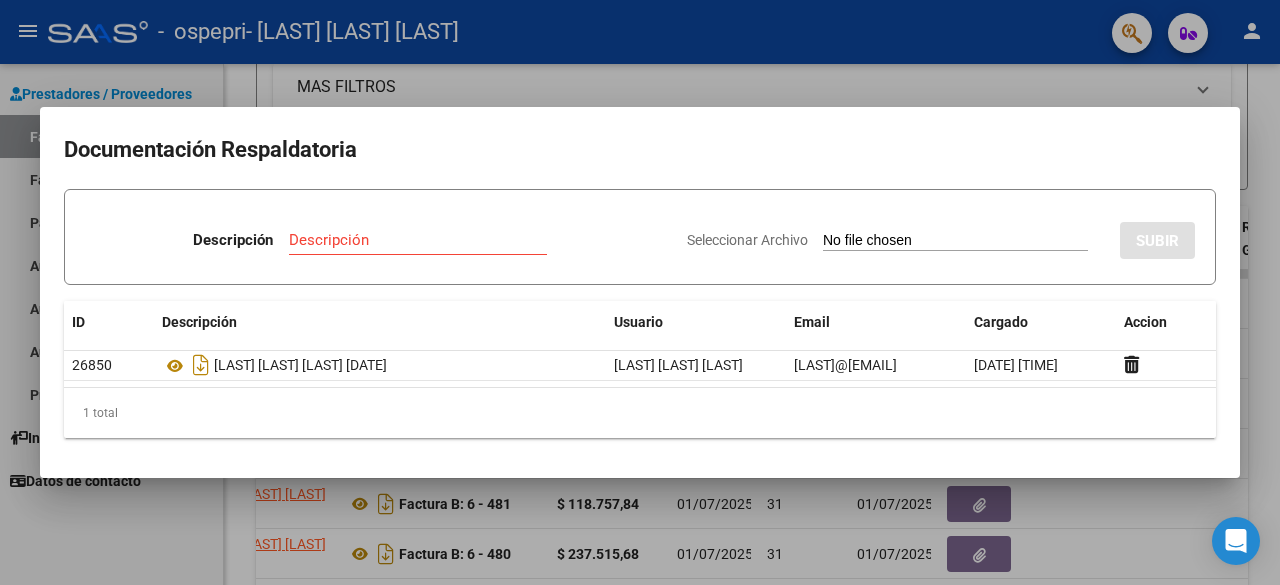 click at bounding box center [640, 292] 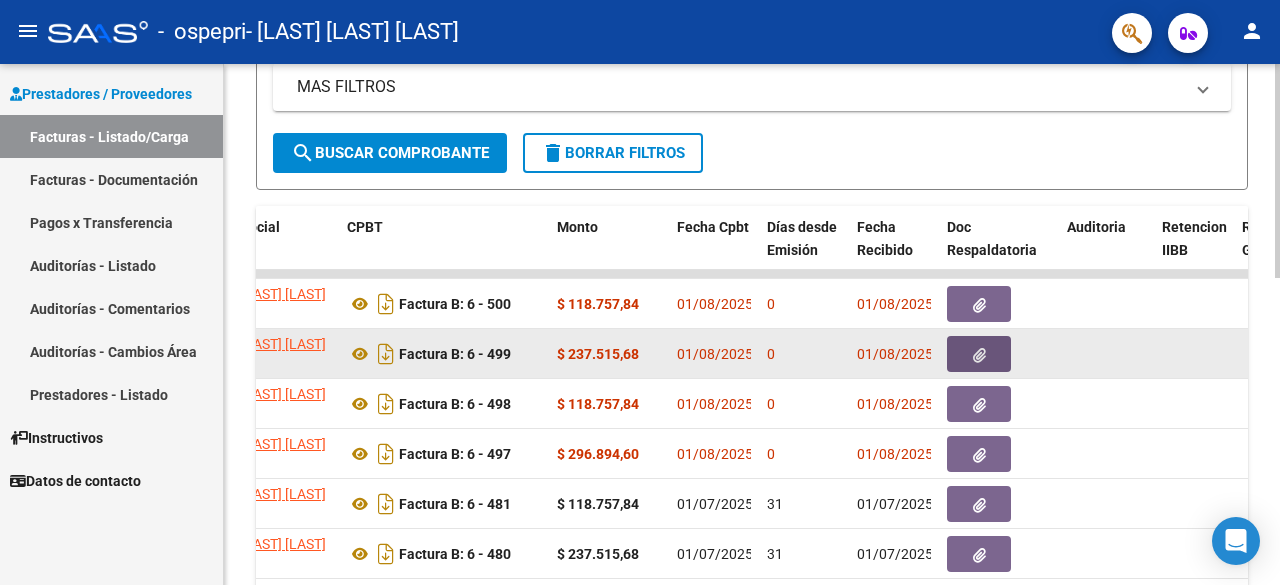click 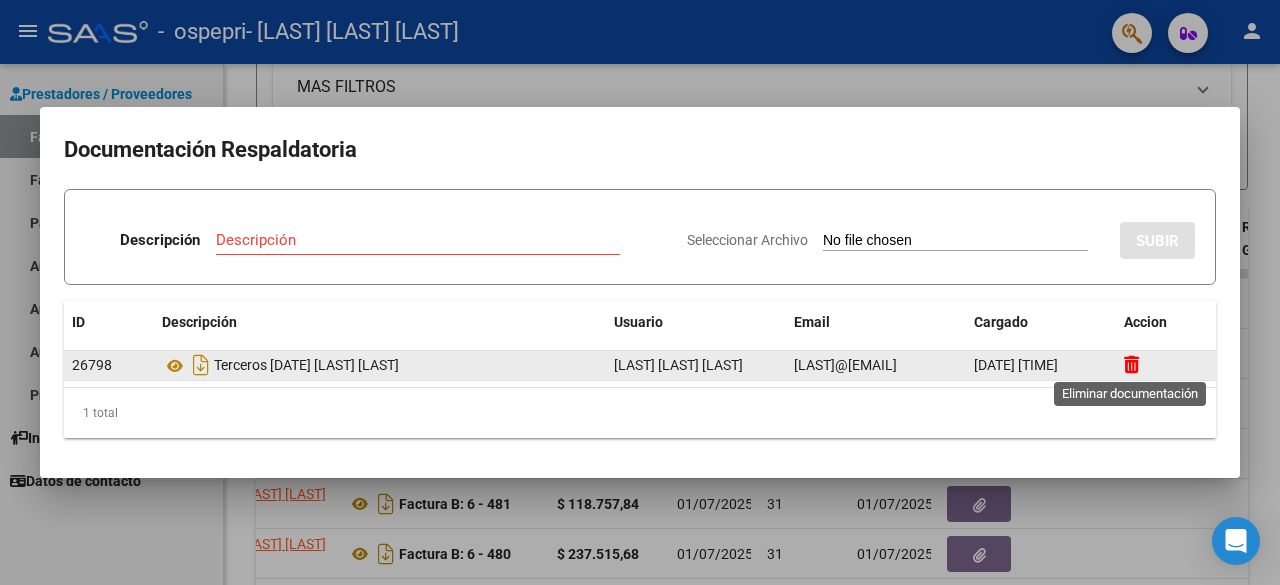 click 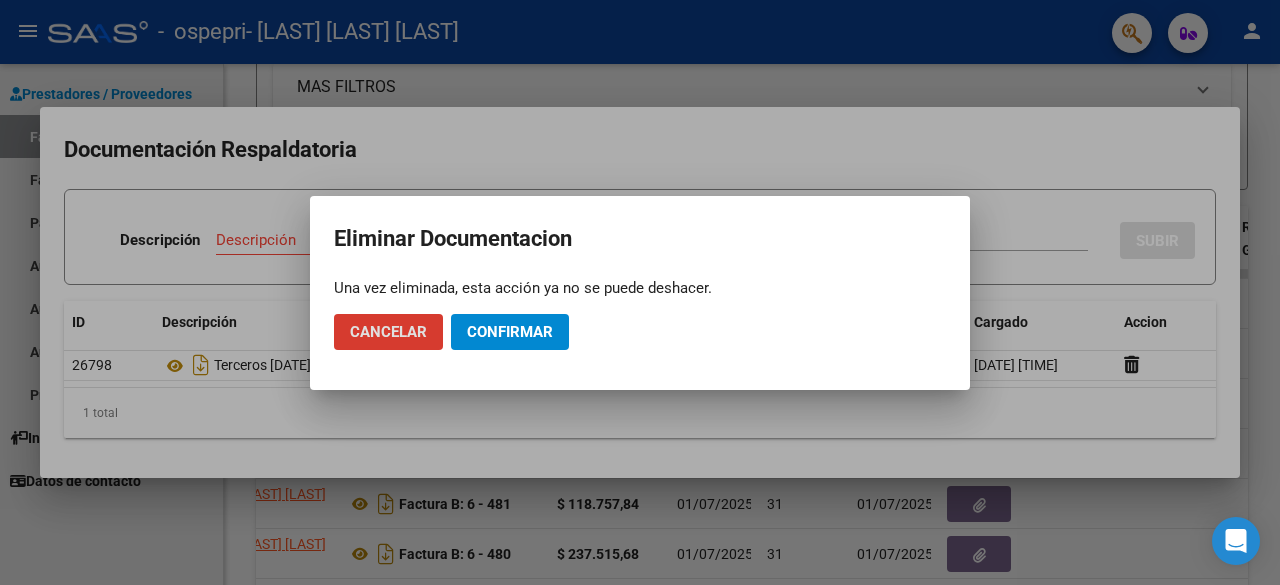 click on "Confirmar" 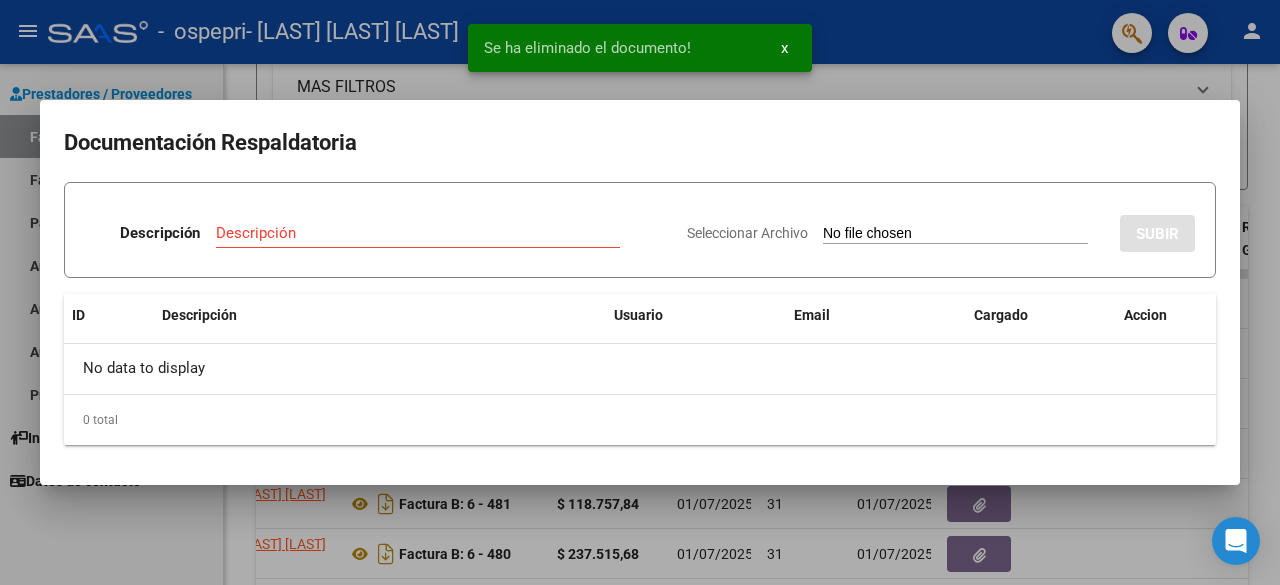 click on "Seleccionar Archivo" at bounding box center (955, 234) 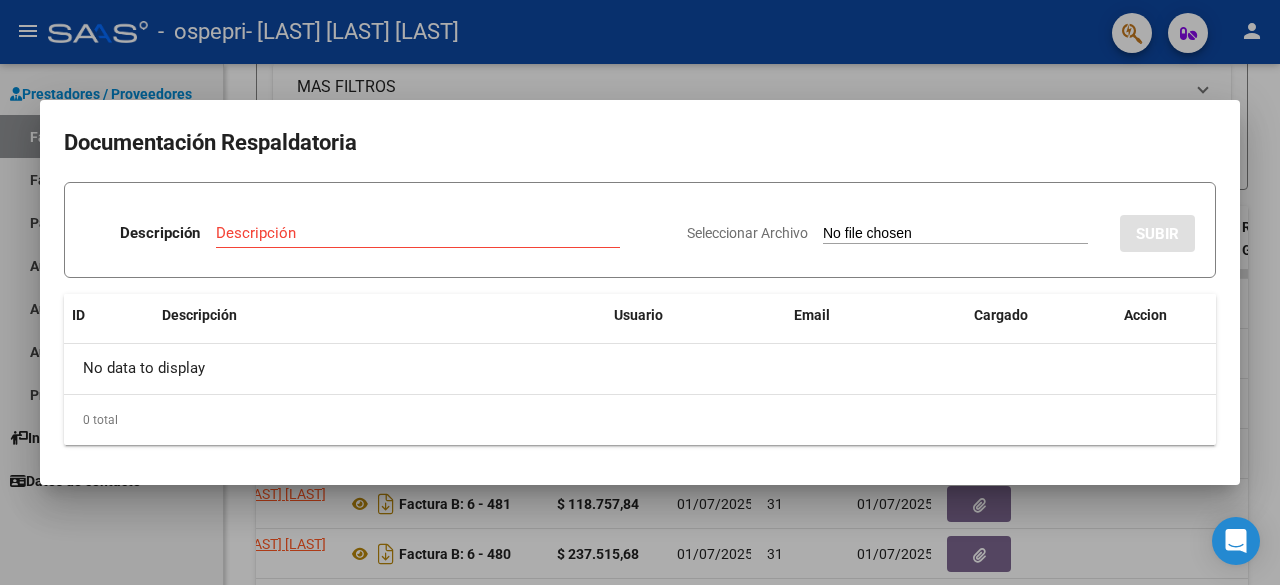 type on "C:\fakepath\TERCEROS, GUILLERMINA ASISTENCIA  JULIO 2025.pdf" 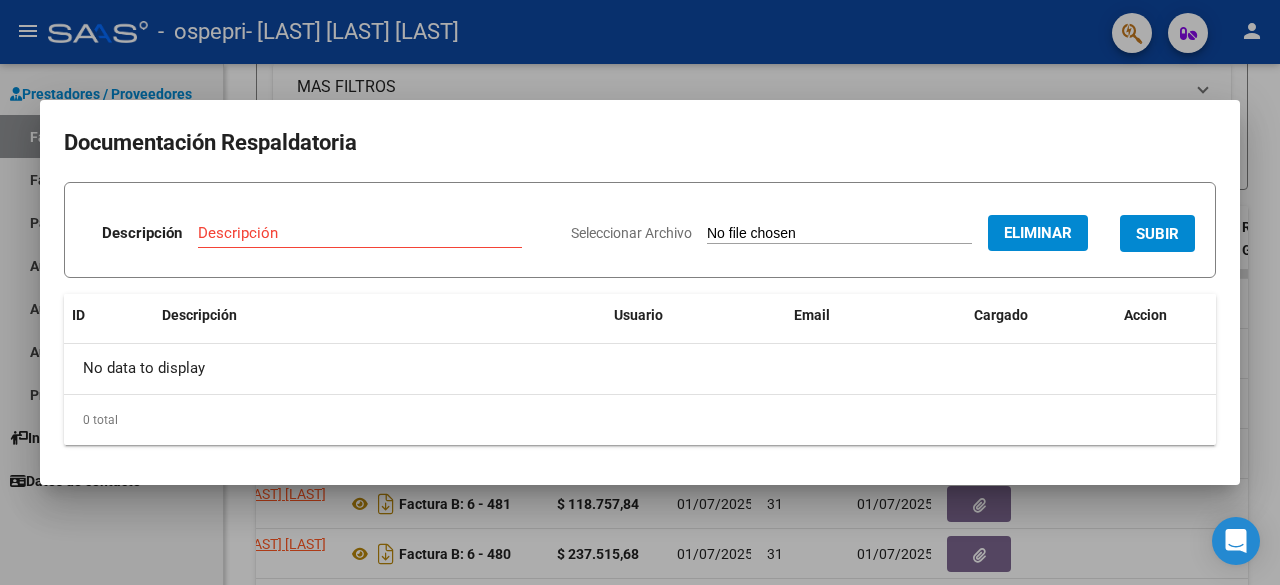 click on "Descripción" at bounding box center (360, 233) 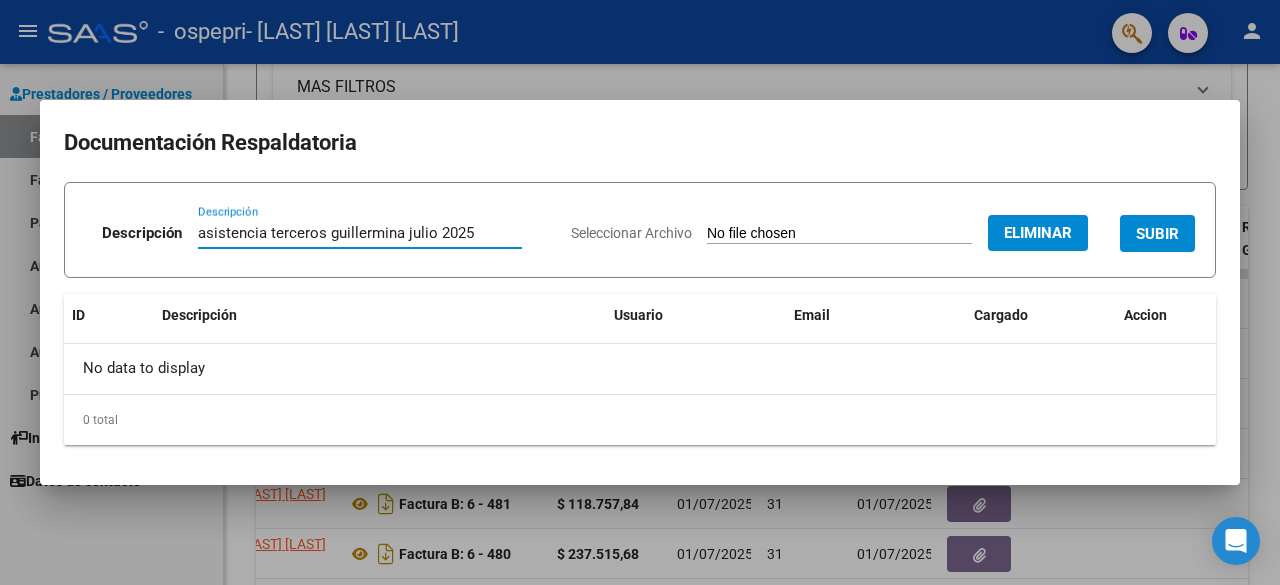 type on "asistencia terceros guillermina julio 2025" 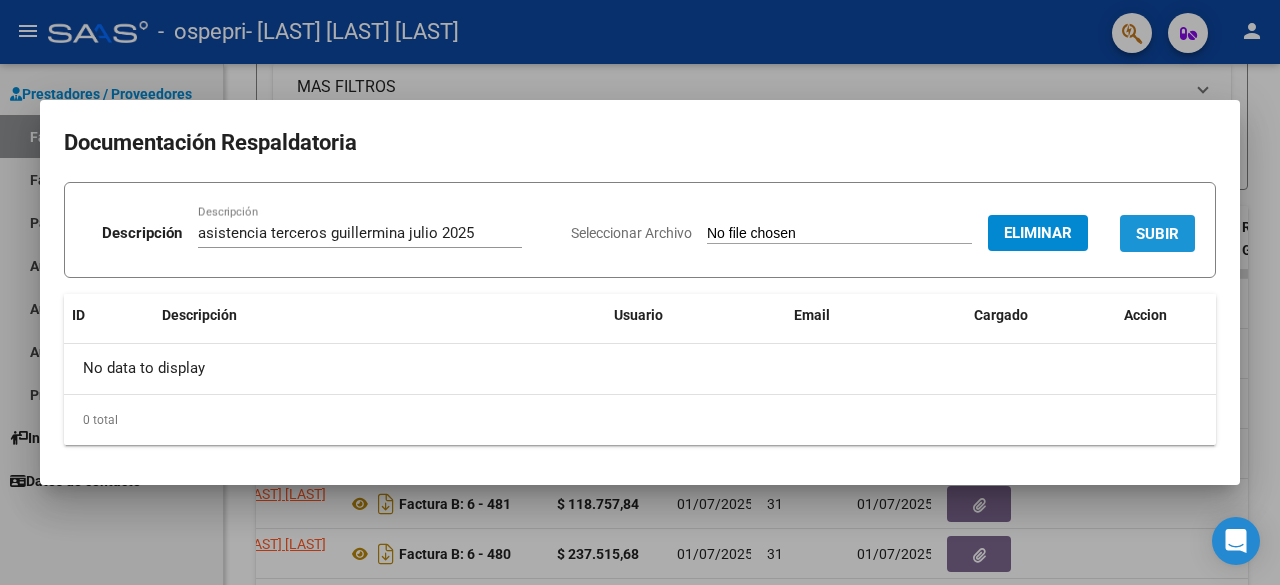 click on "SUBIR" at bounding box center (1157, 234) 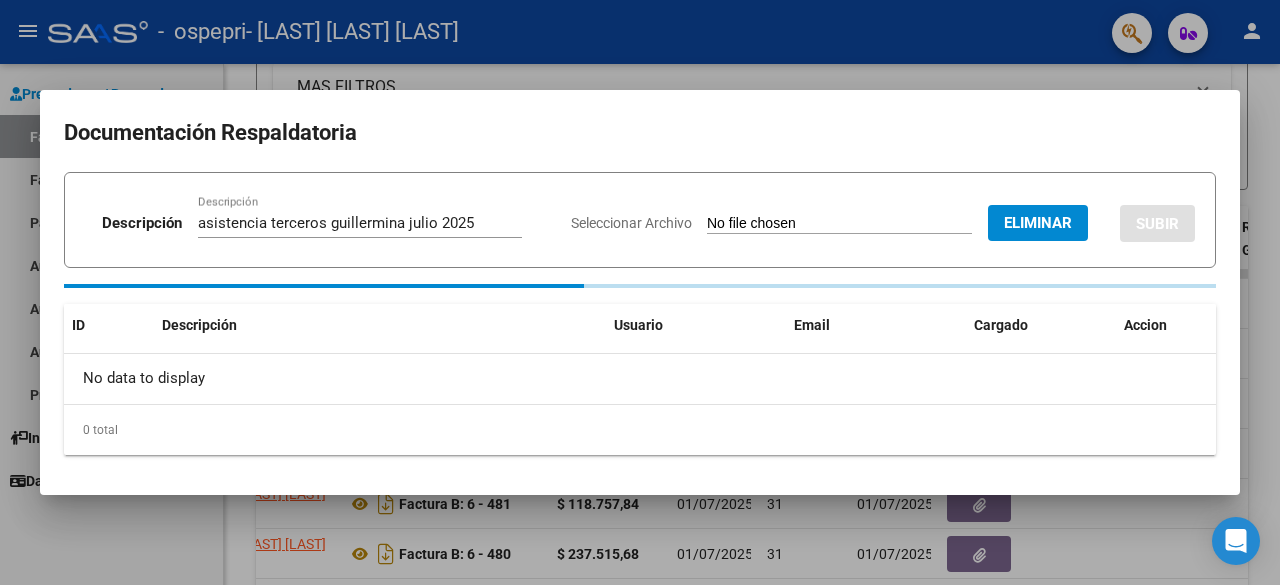 type 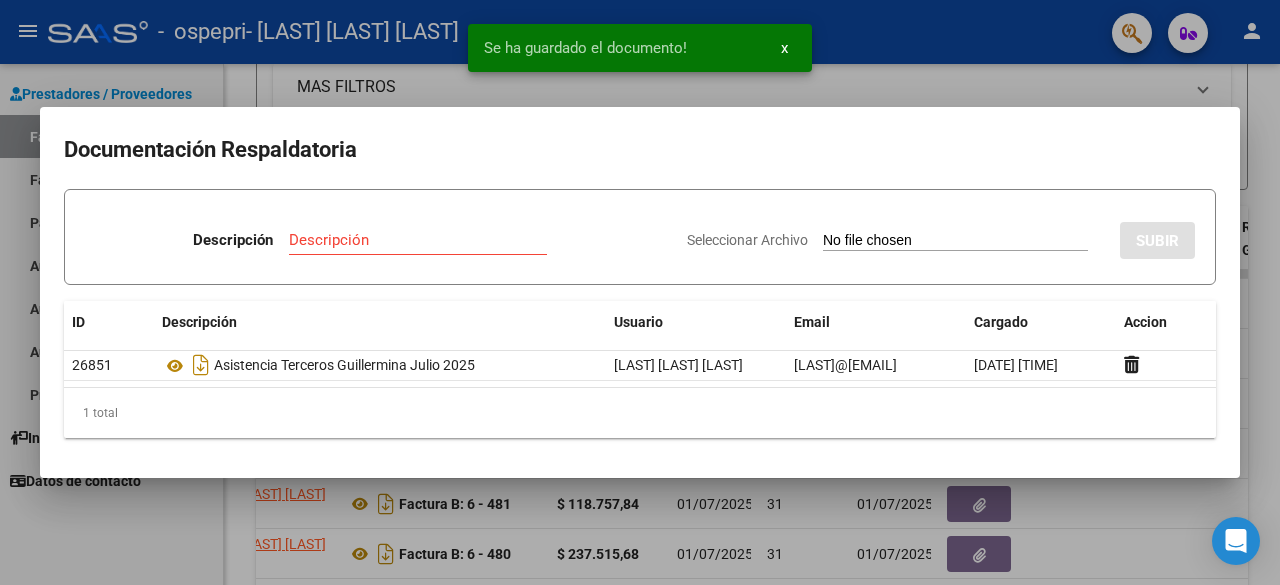 click at bounding box center [640, 292] 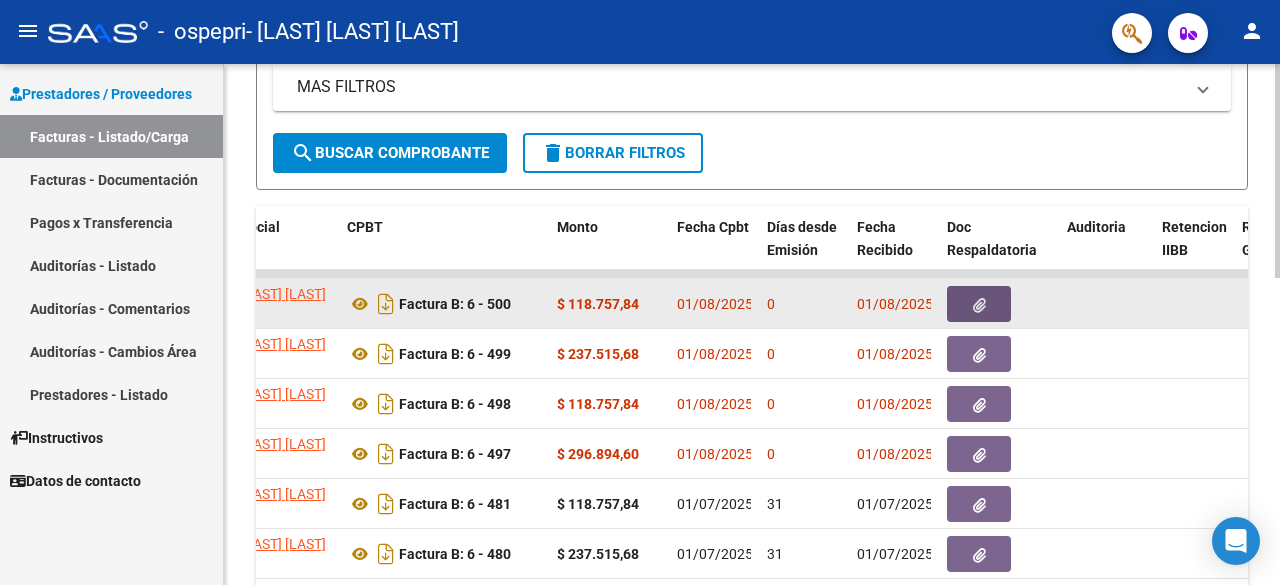 click 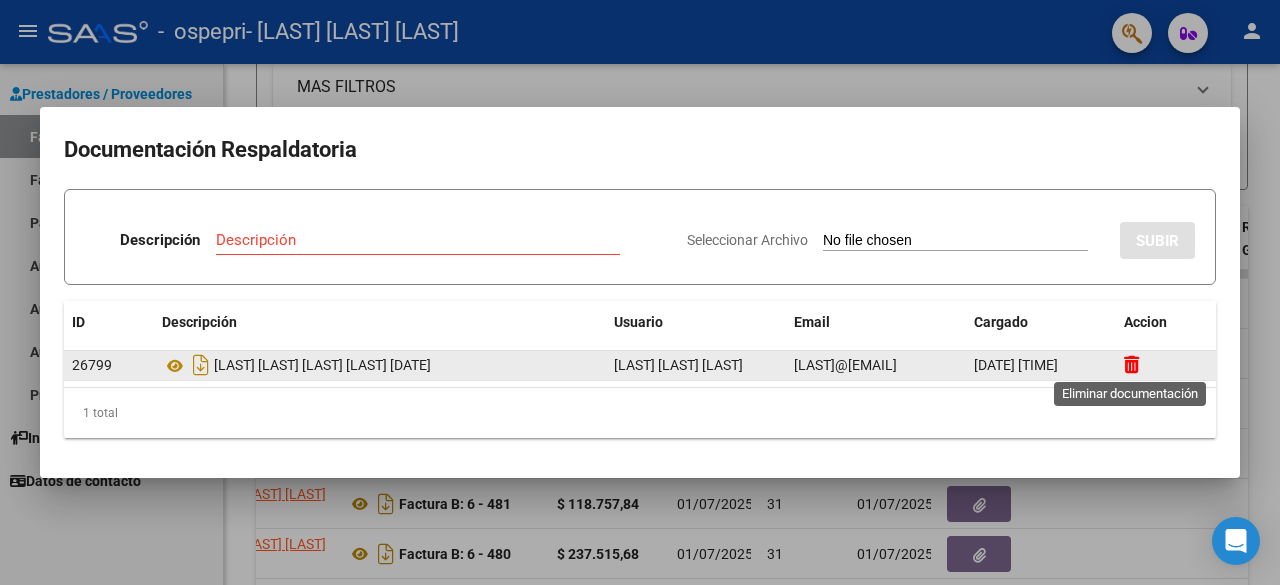 click 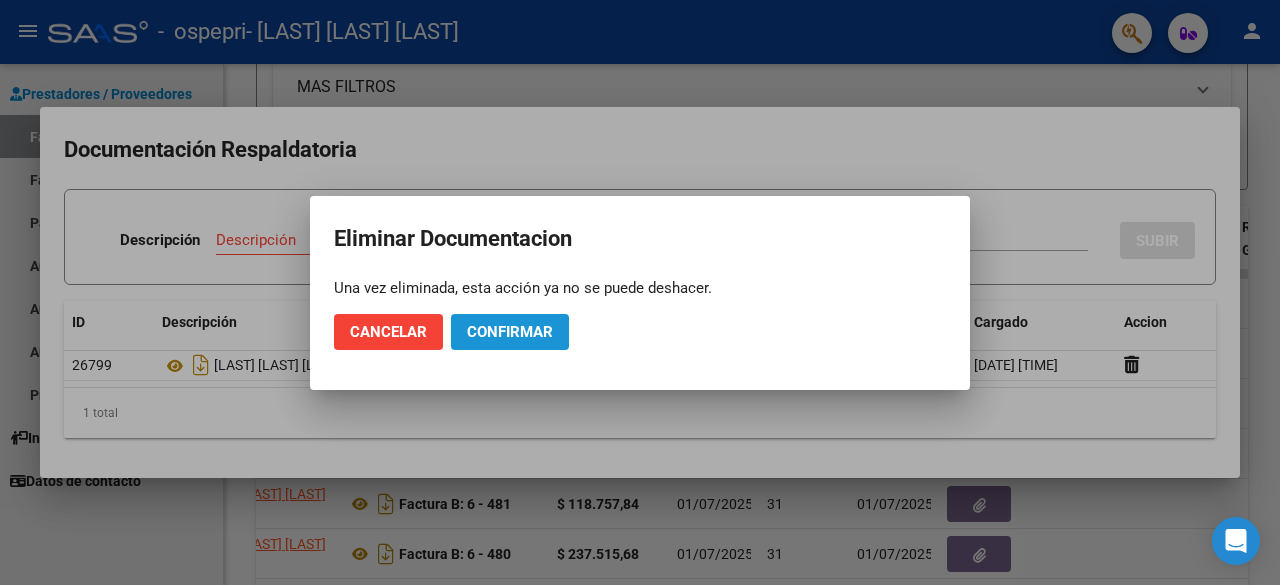click on "Confirmar" 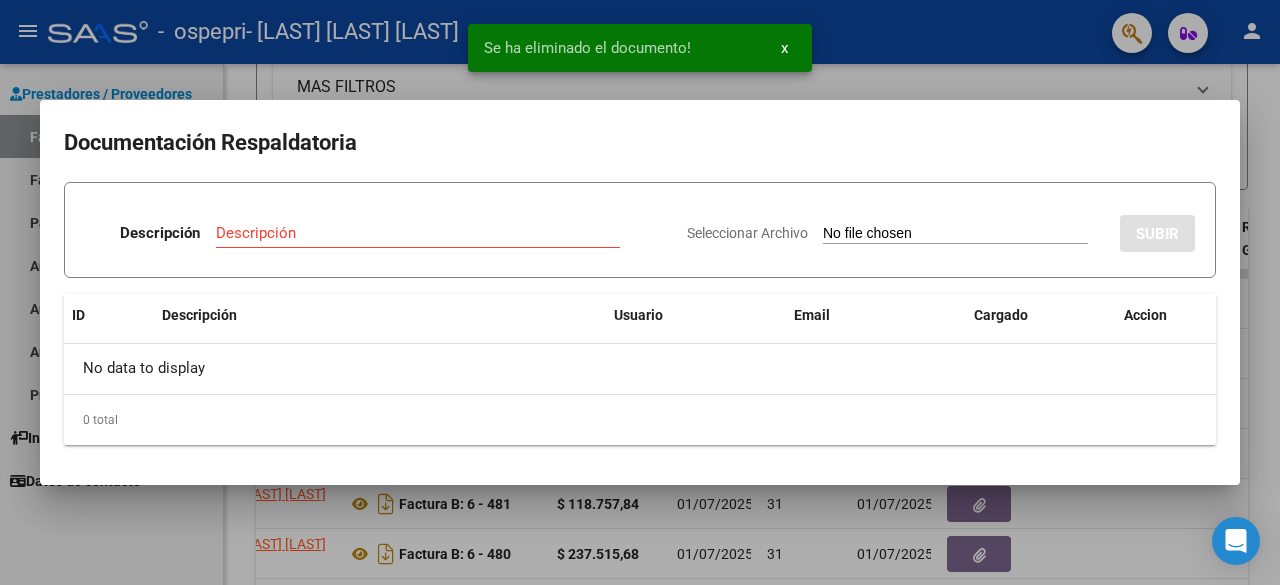click on "Seleccionar Archivo" at bounding box center (955, 234) 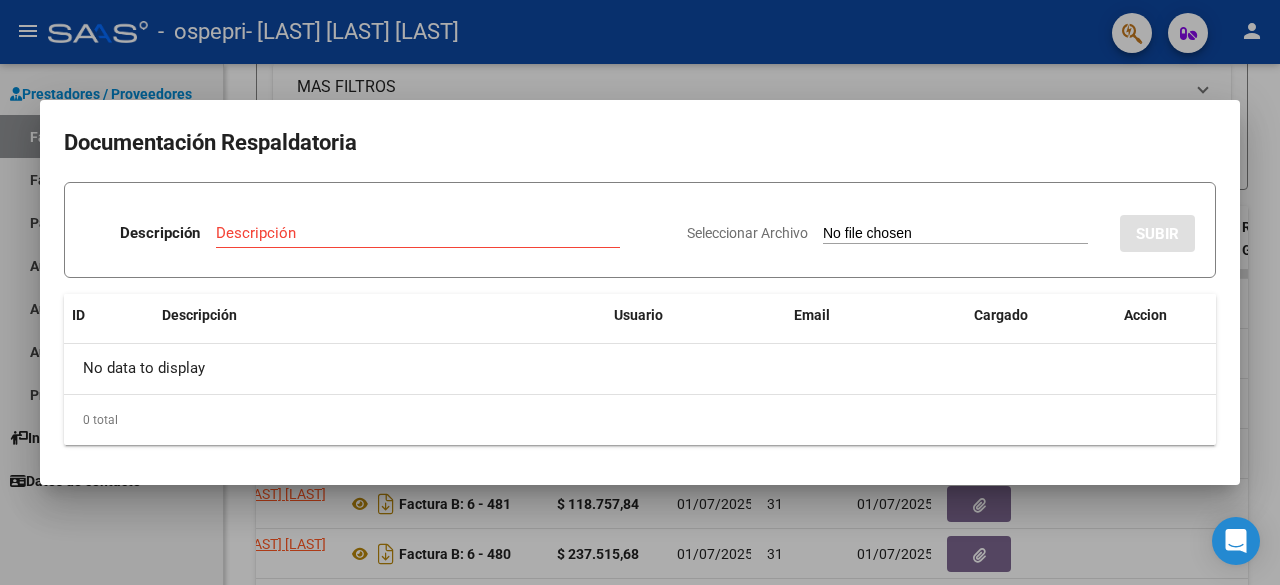 type on "C:\fakepath\MARTINEZ ENCINAS Planilla_de_Asistencia OSPEPRI JULIO 2025.pdf" 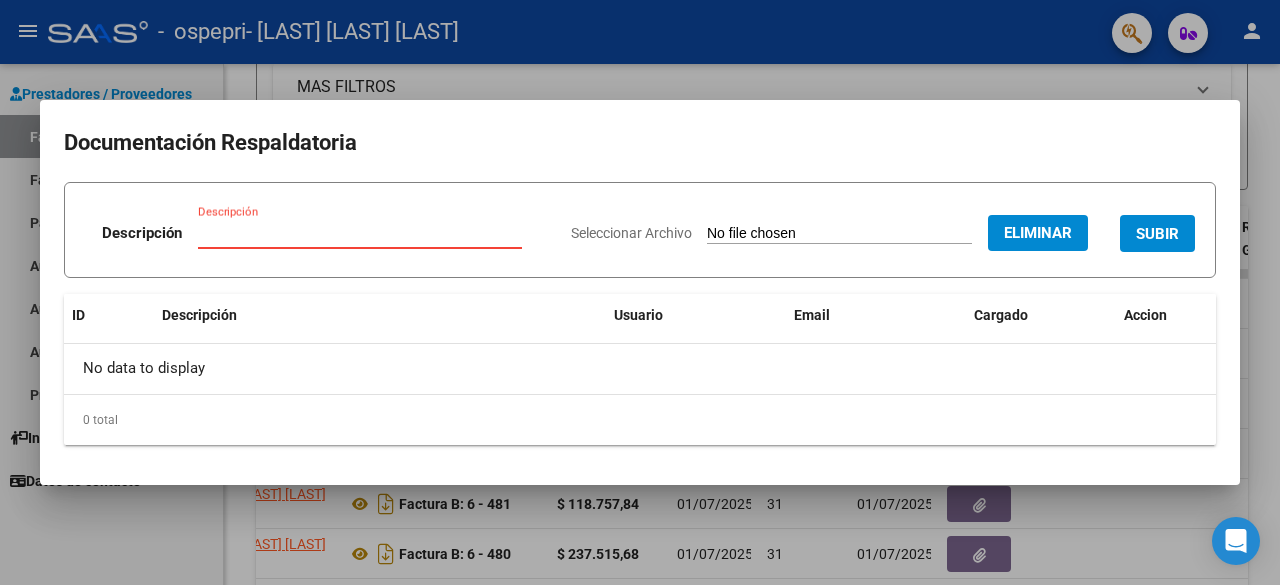 click on "Descripción" at bounding box center (360, 233) 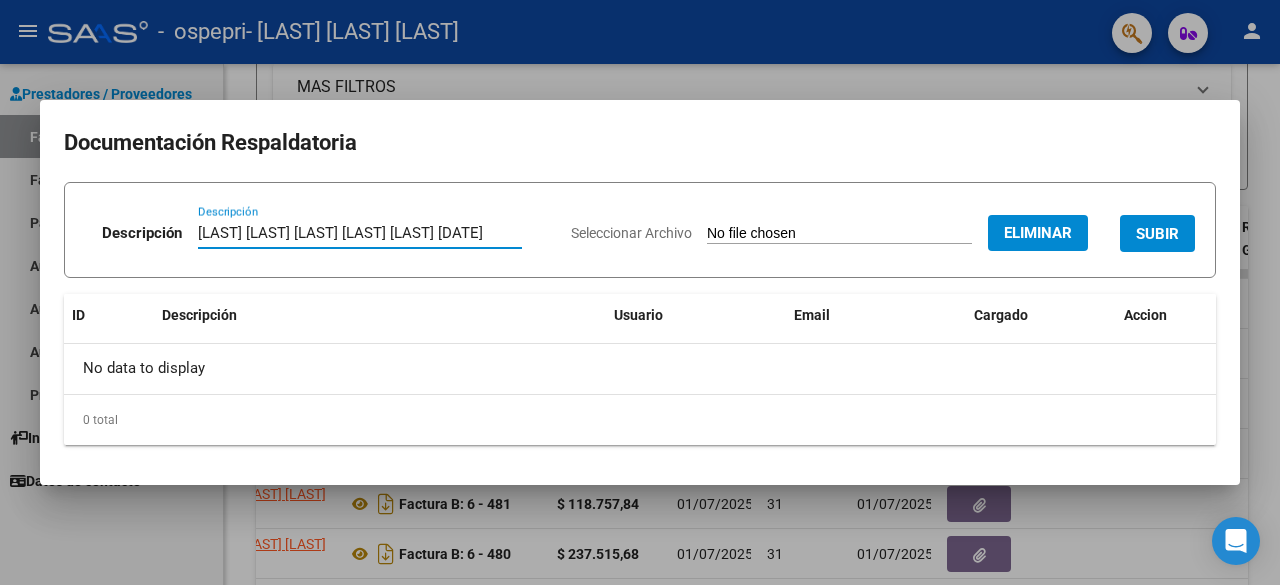 scroll, scrollTop: 0, scrollLeft: 13, axis: horizontal 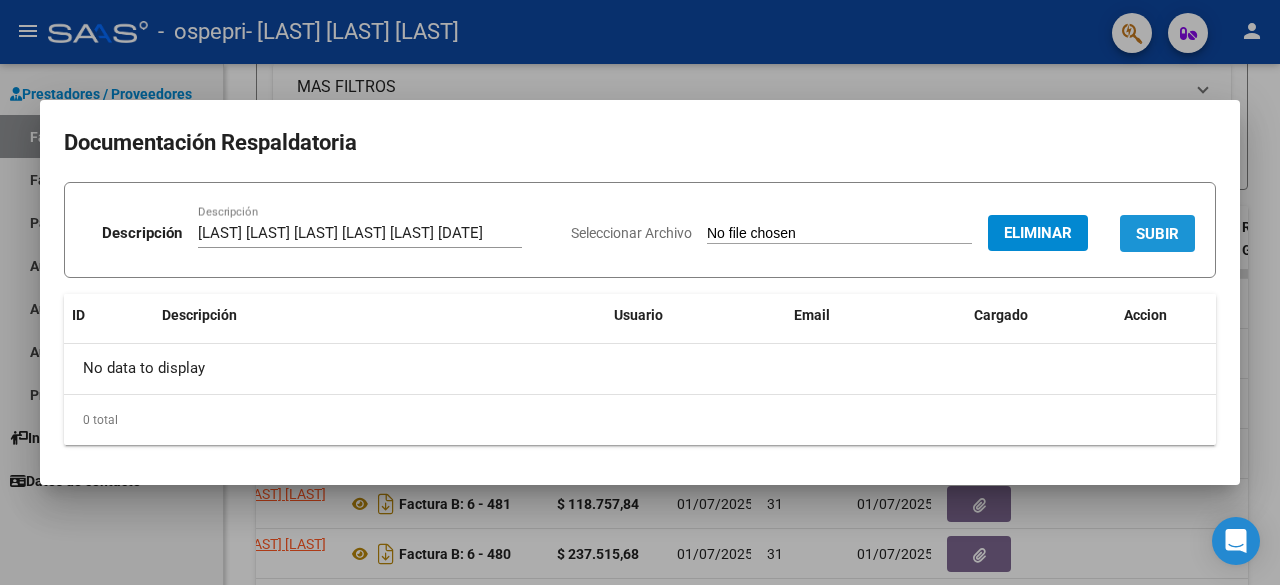 click on "SUBIR" at bounding box center [1157, 234] 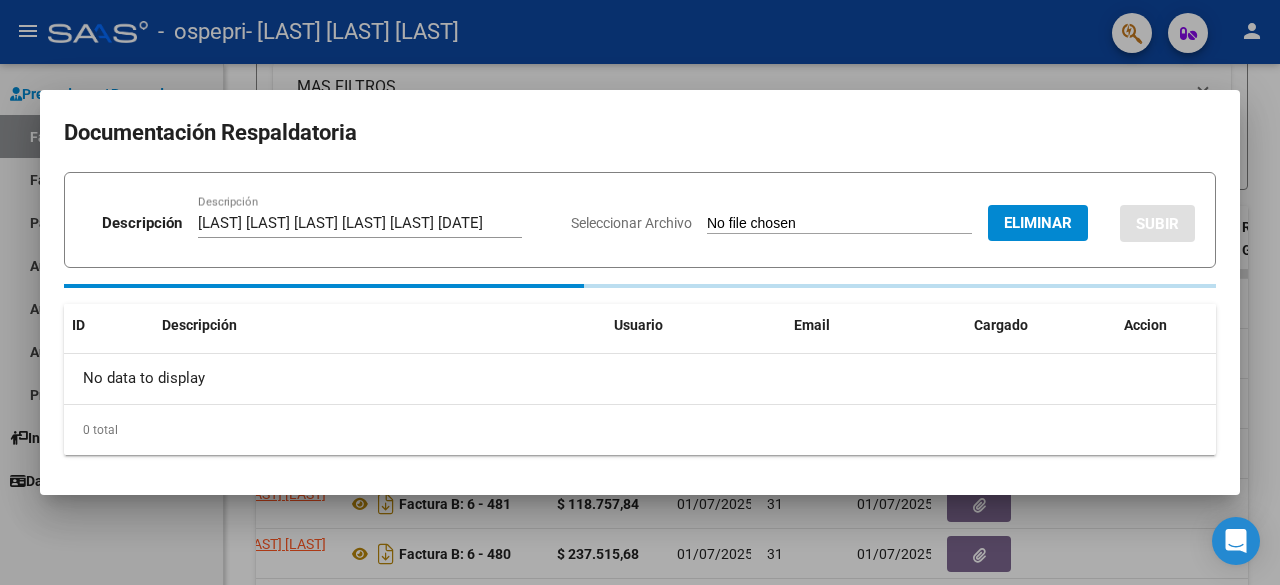 type 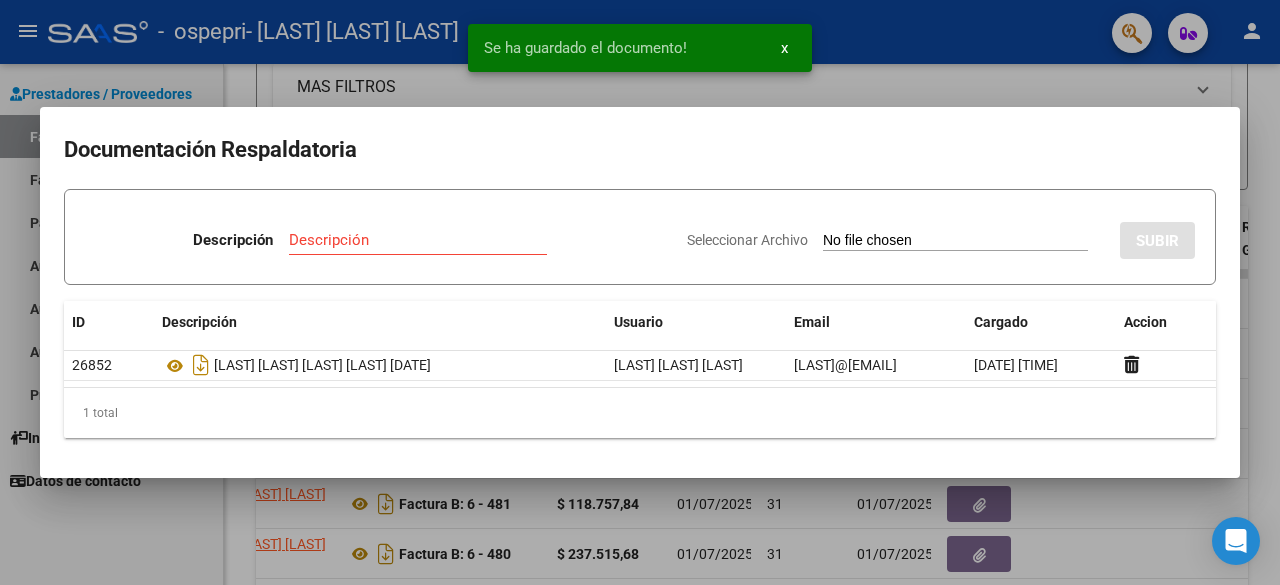 click at bounding box center [640, 292] 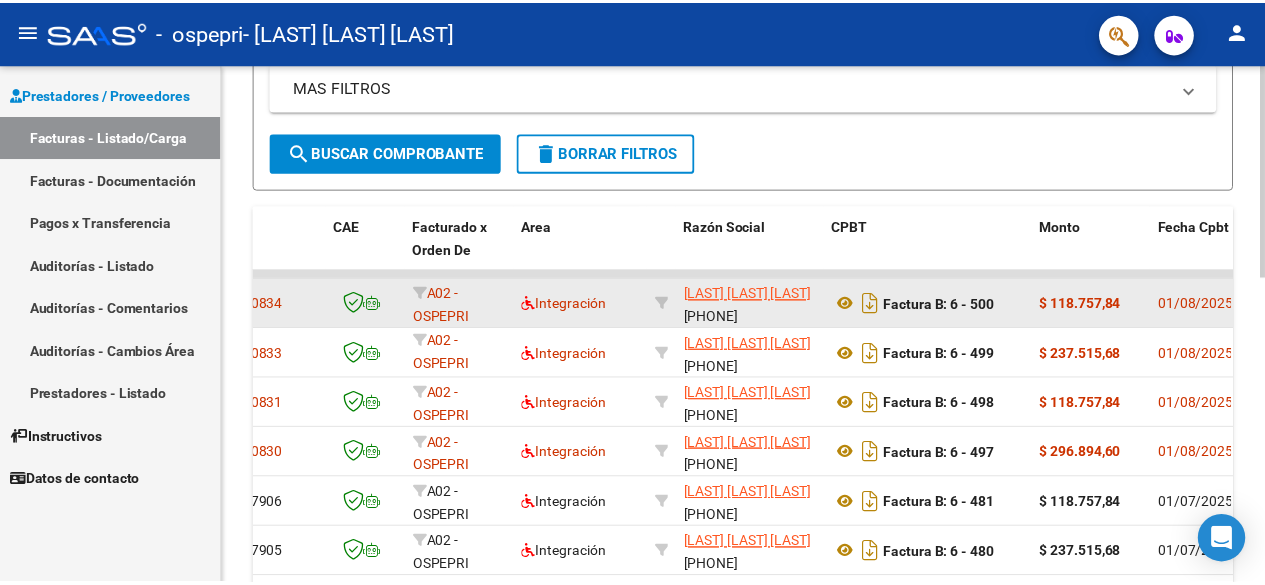 scroll, scrollTop: 0, scrollLeft: 0, axis: both 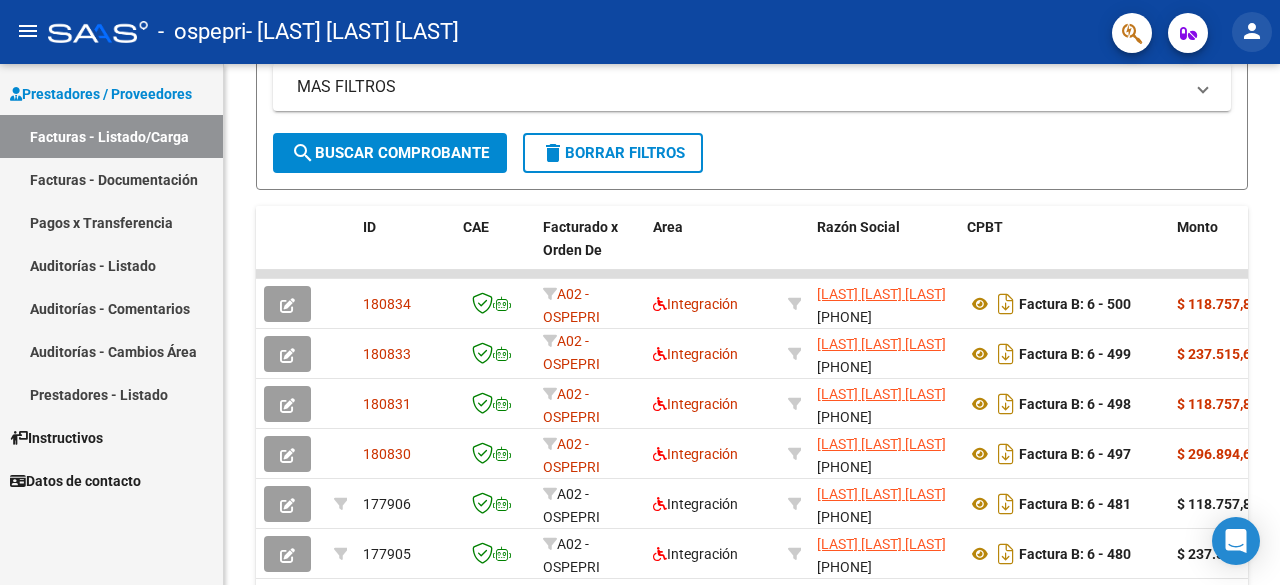 click on "person" 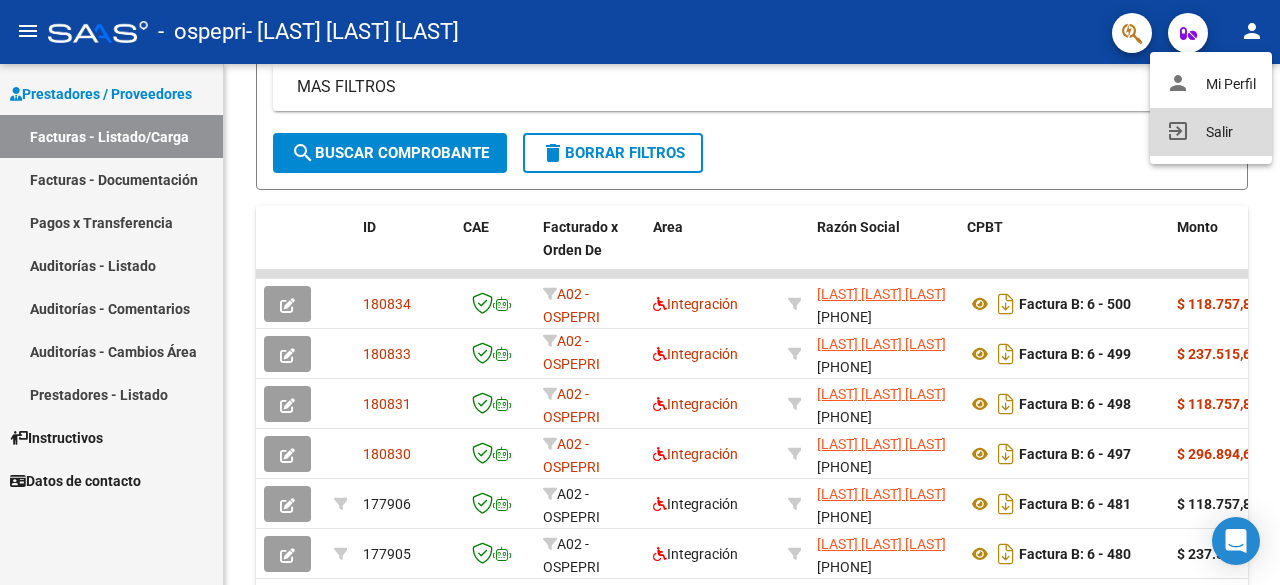 click on "exit_to_app  Salir" at bounding box center [1211, 132] 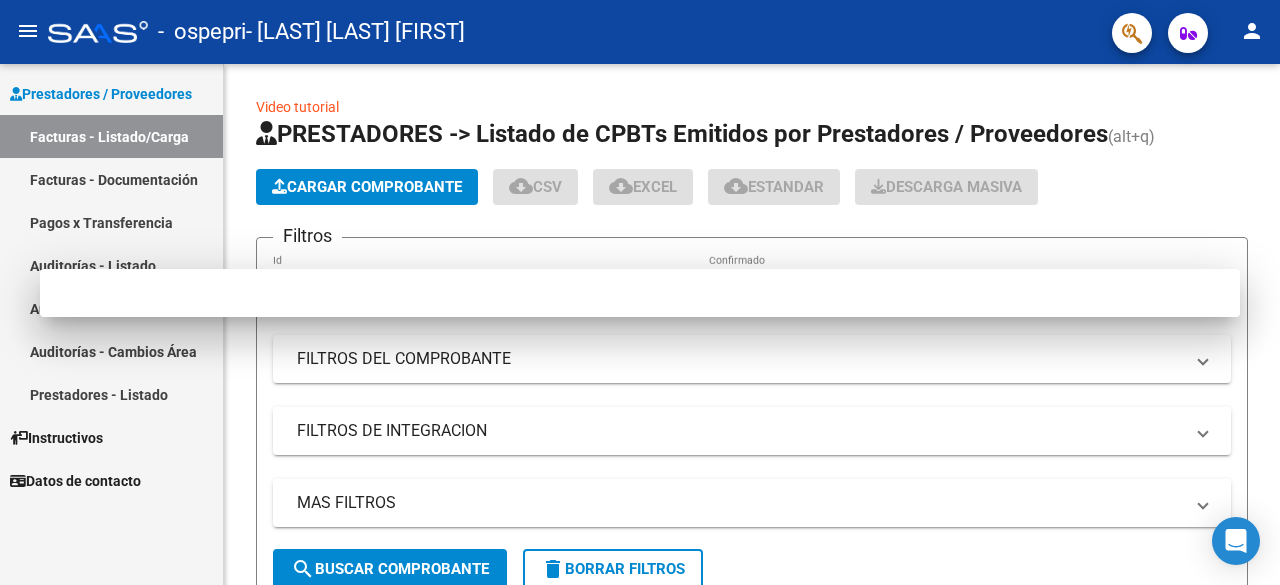 scroll, scrollTop: 0, scrollLeft: 0, axis: both 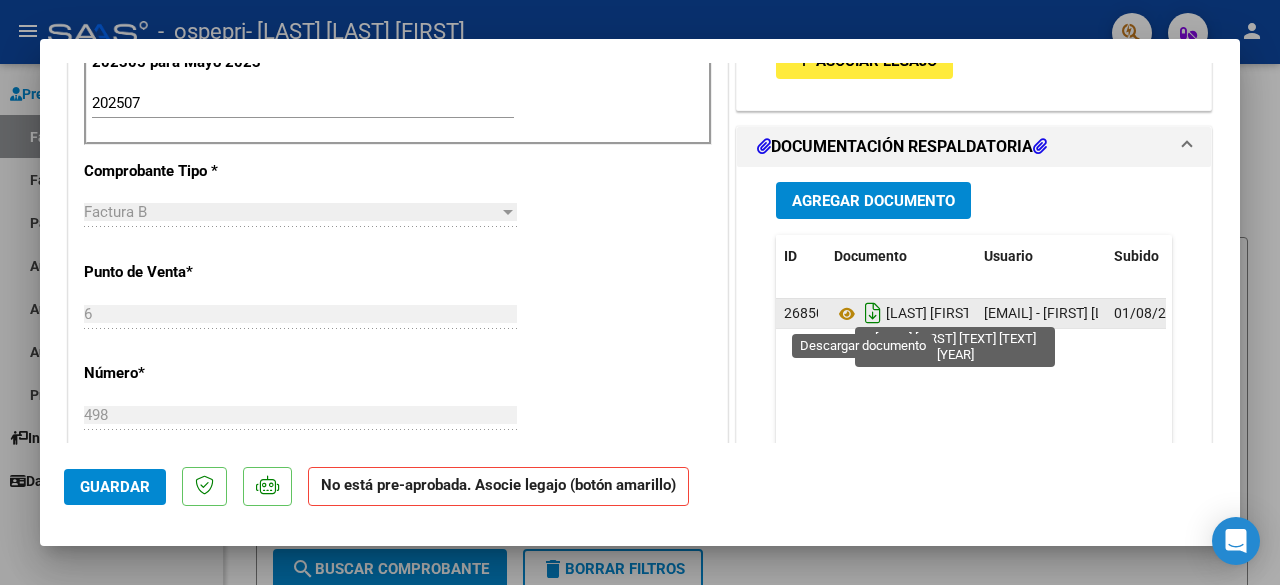 click 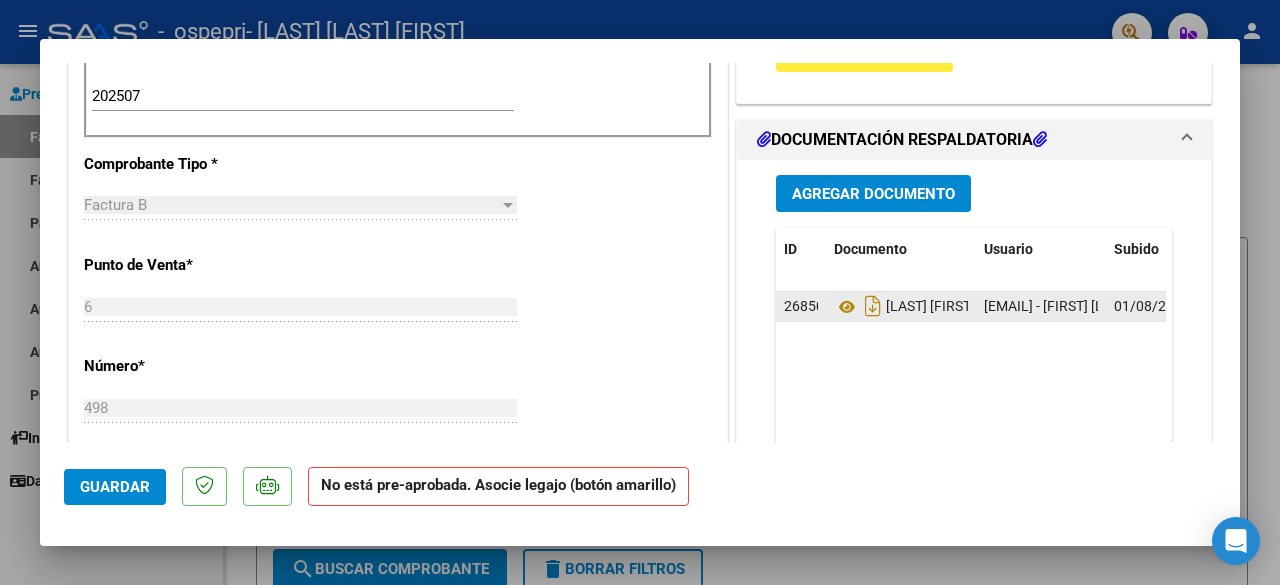 scroll, scrollTop: 634, scrollLeft: 0, axis: vertical 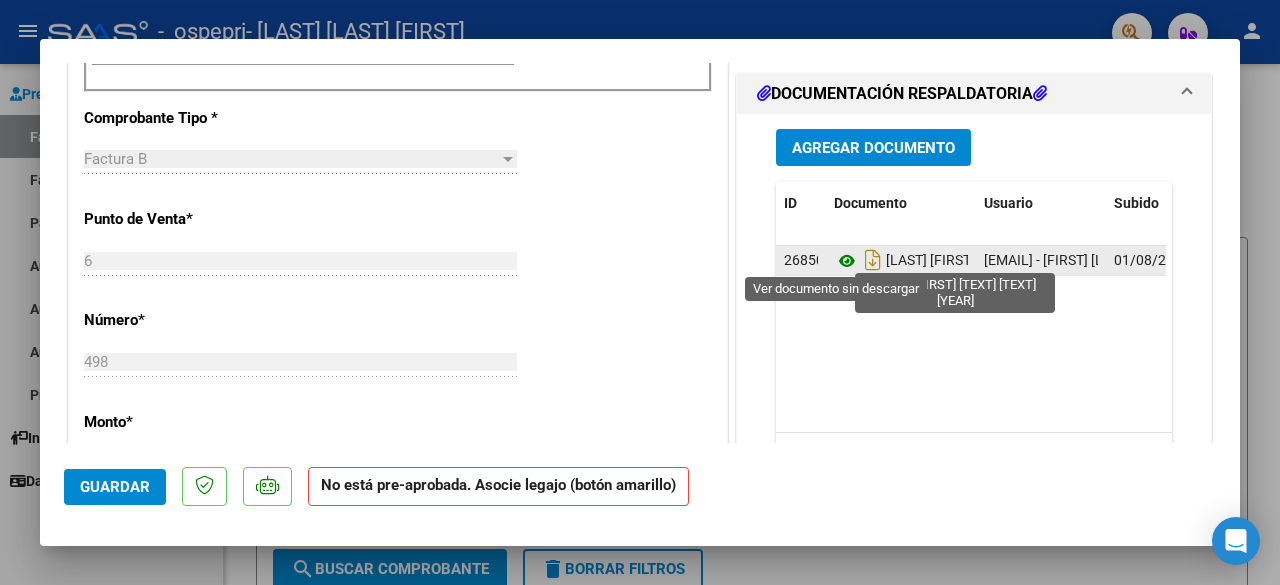 click 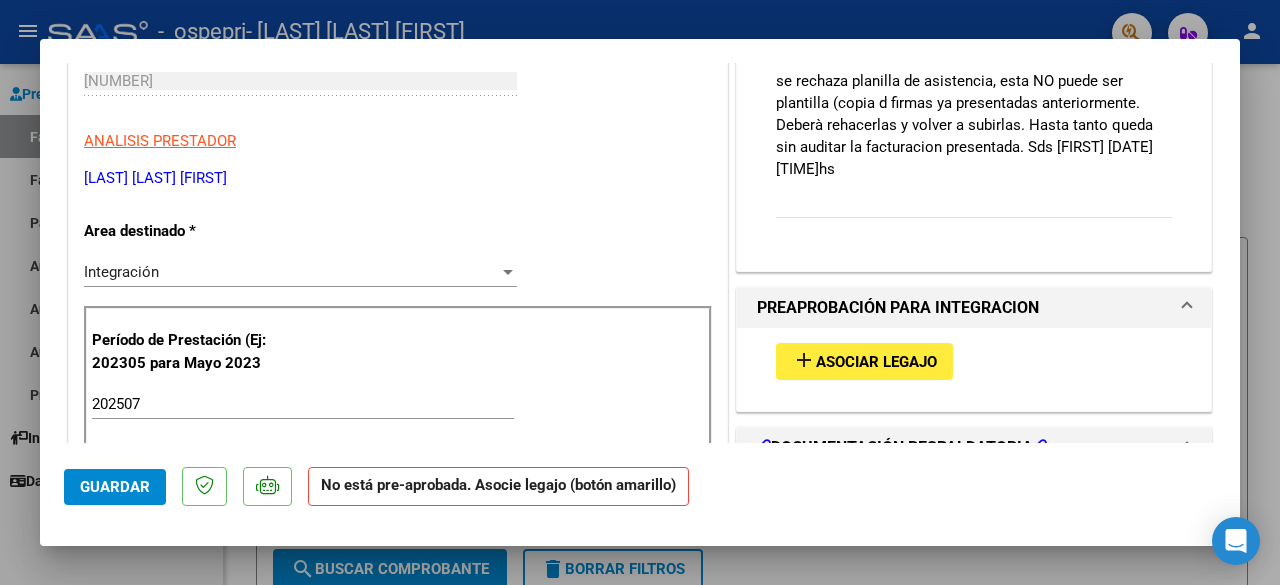 scroll, scrollTop: 276, scrollLeft: 0, axis: vertical 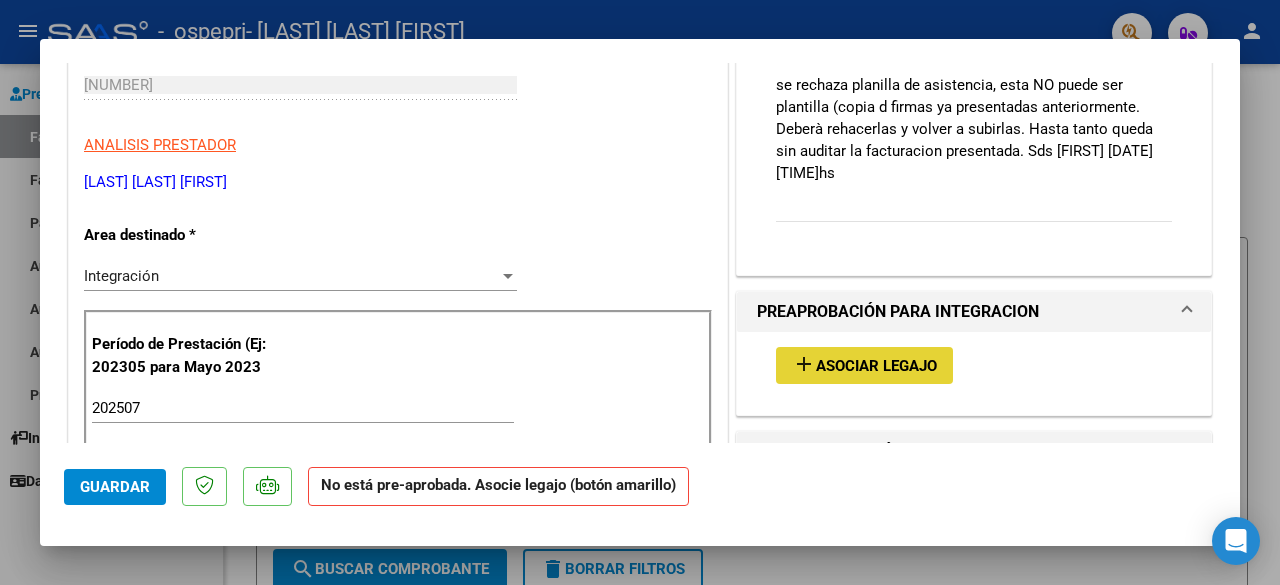 click on "Asociar Legajo" at bounding box center [876, 366] 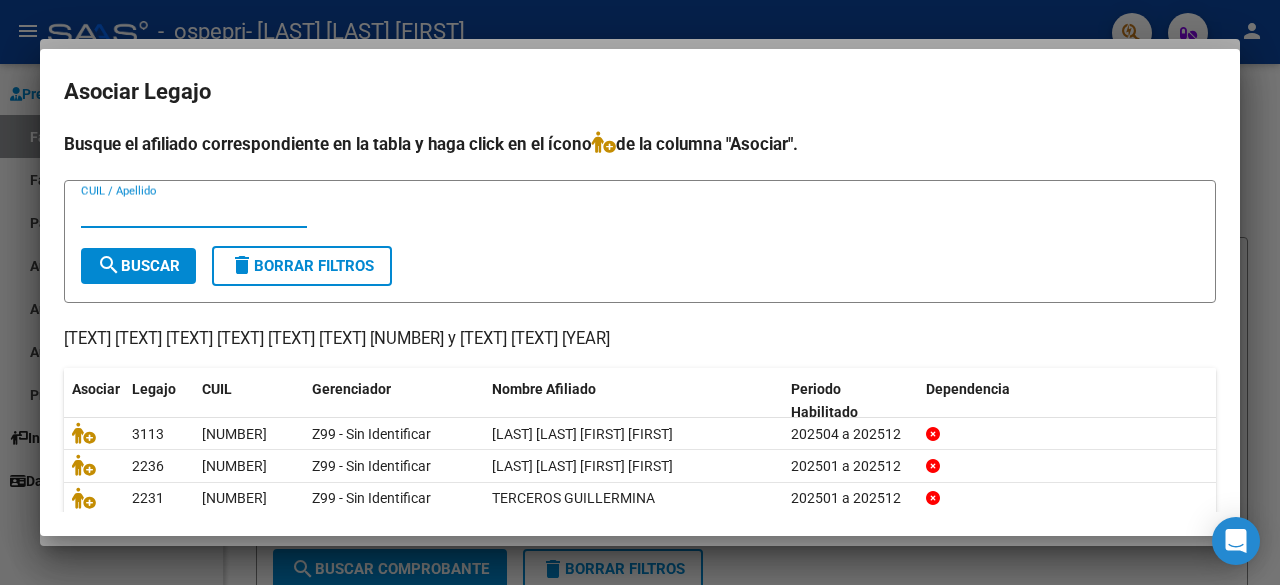 scroll, scrollTop: 104, scrollLeft: 0, axis: vertical 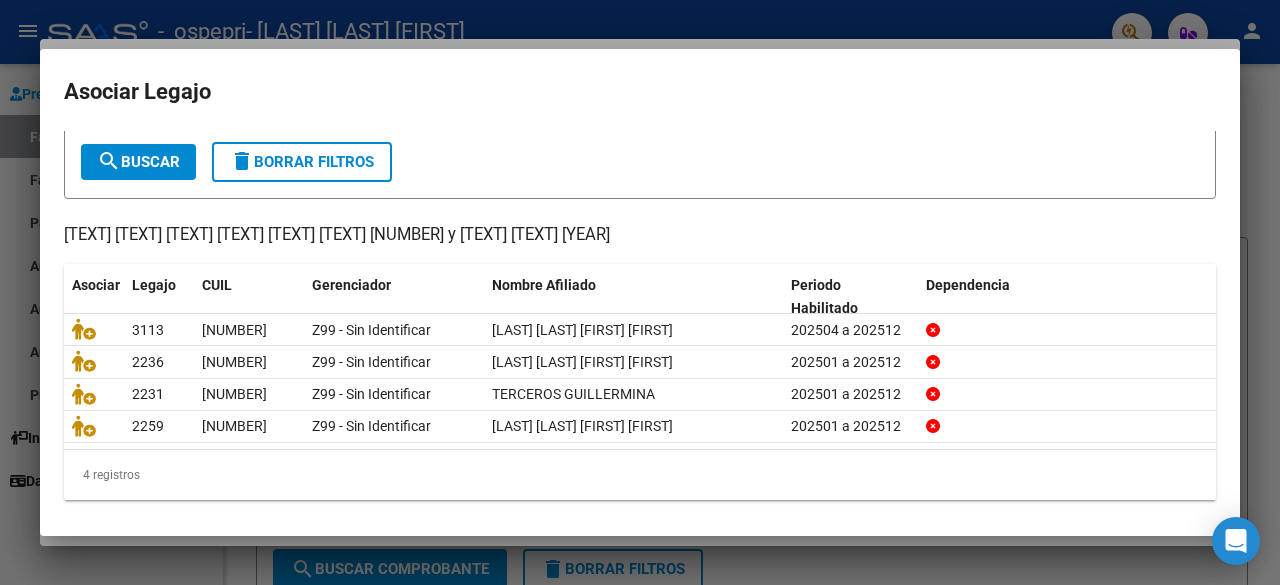 click at bounding box center [640, 292] 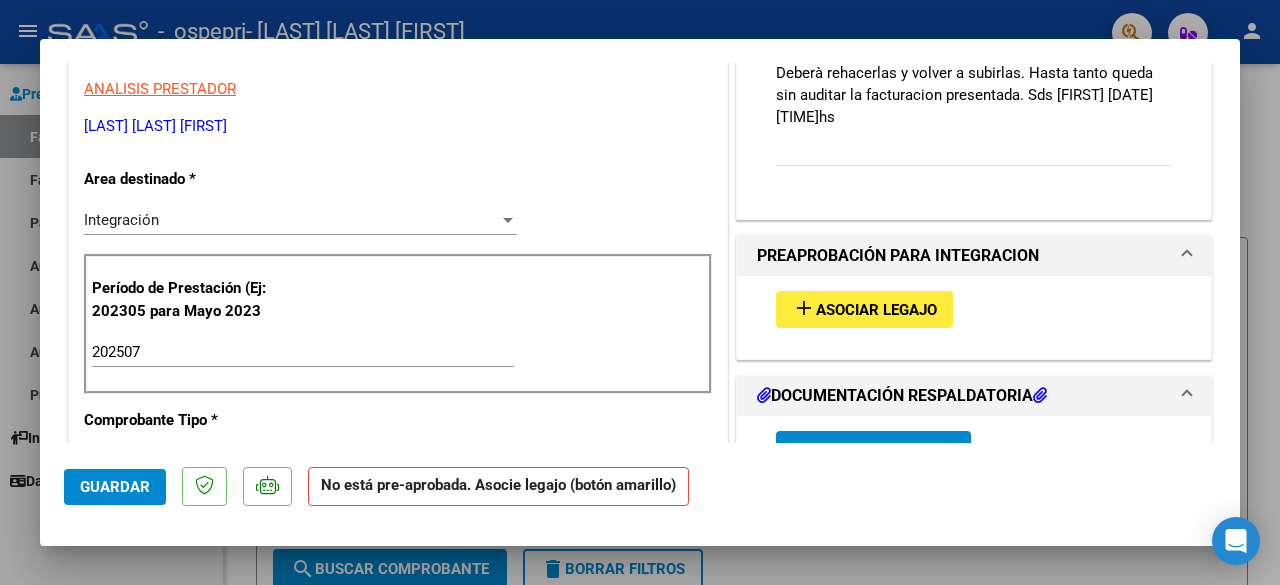 scroll, scrollTop: 336, scrollLeft: 0, axis: vertical 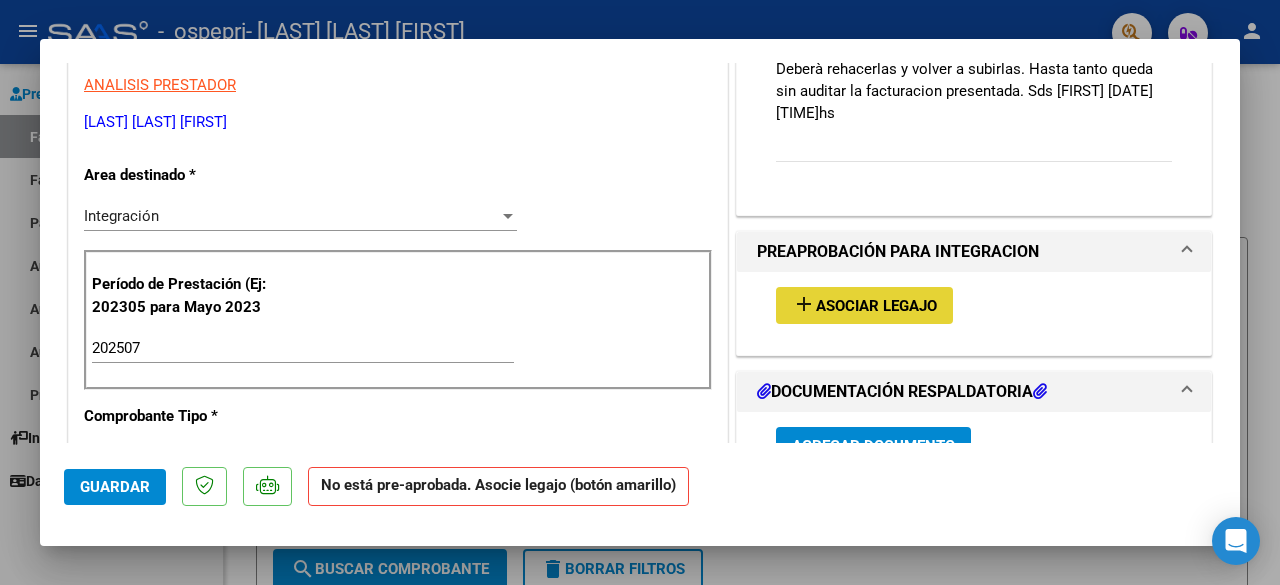 click on "Asociar Legajo" at bounding box center [876, 306] 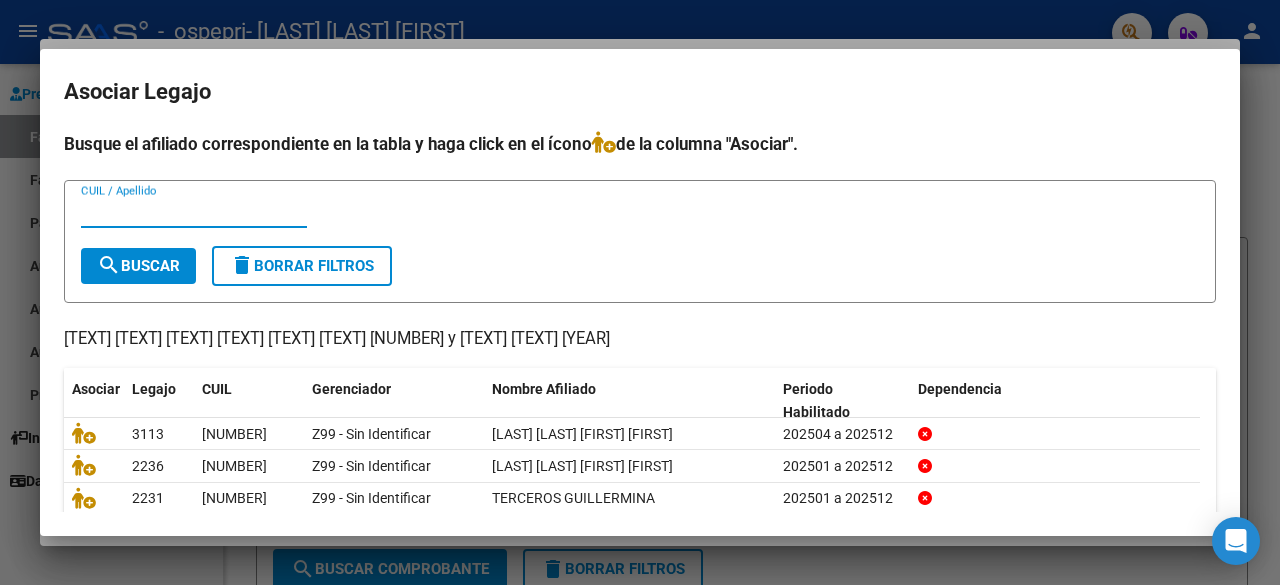 scroll, scrollTop: 104, scrollLeft: 0, axis: vertical 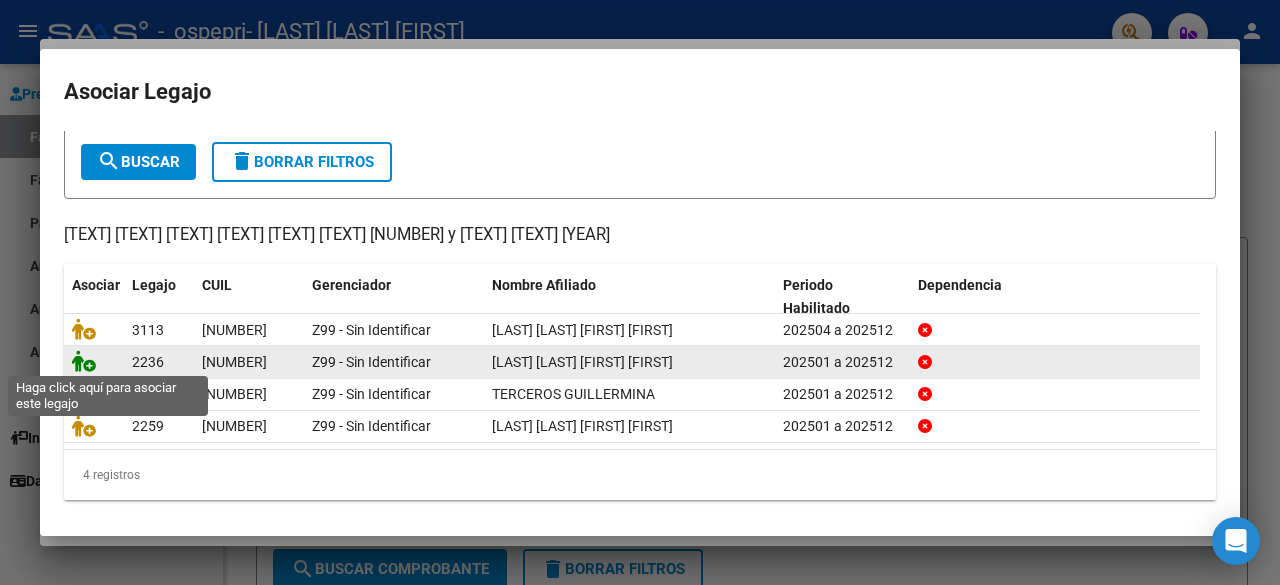click 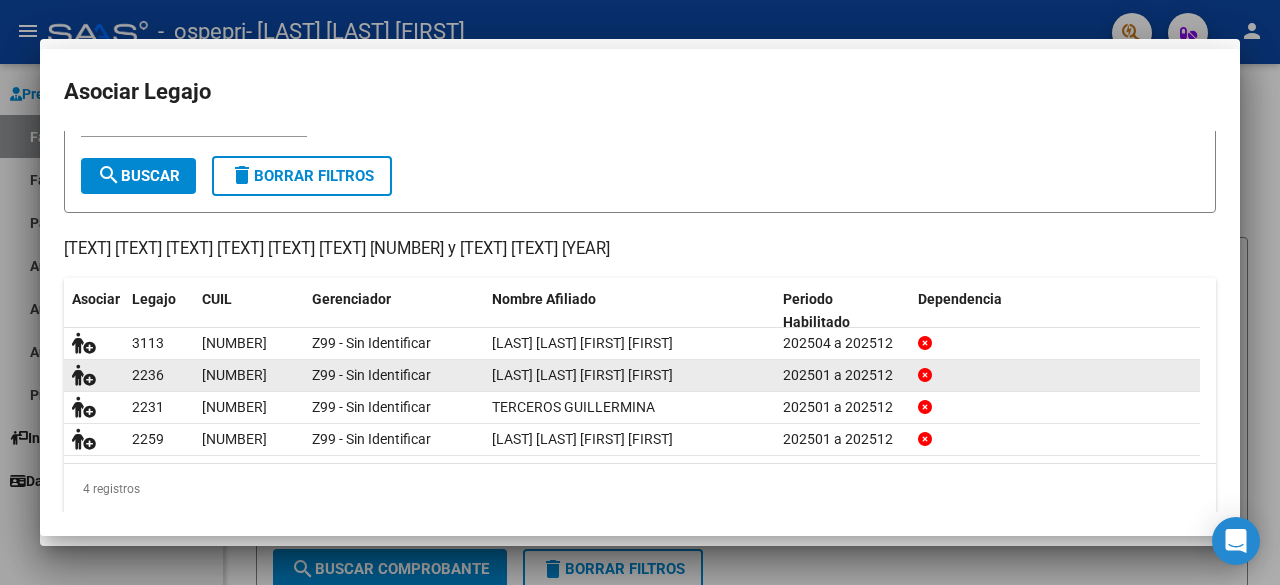 scroll, scrollTop: 118, scrollLeft: 0, axis: vertical 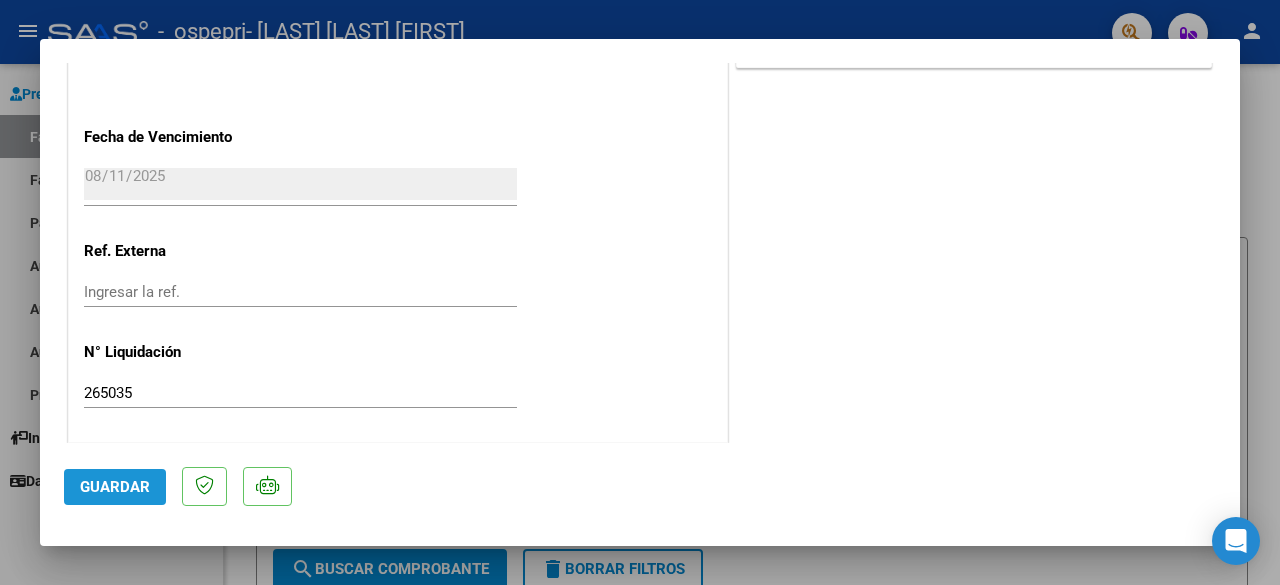 click on "Guardar" 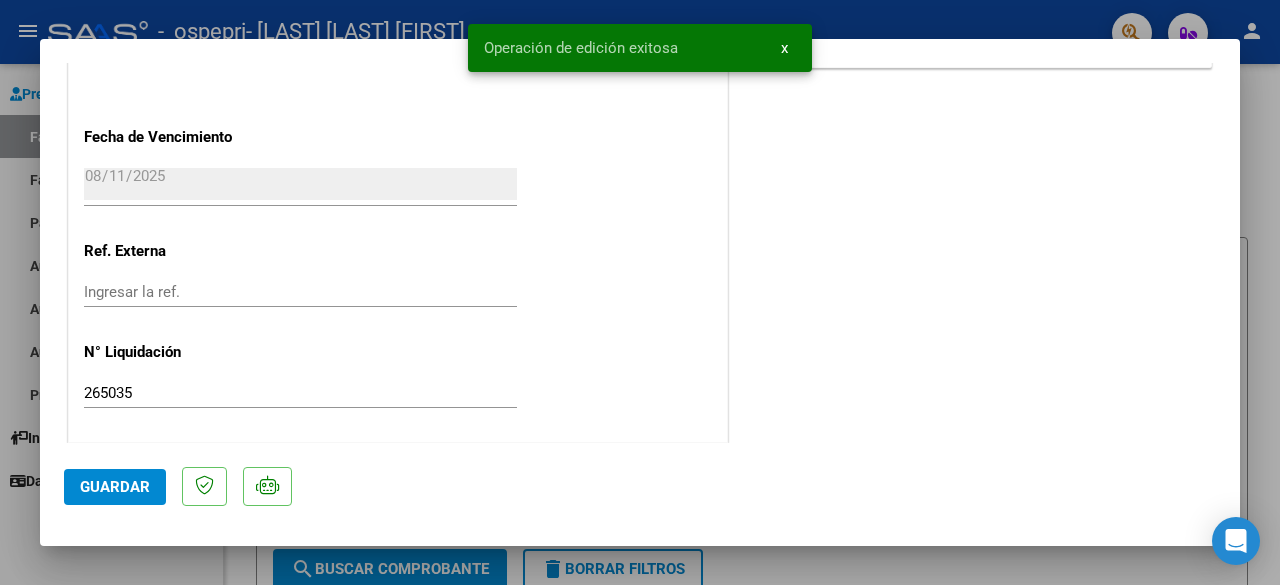 click at bounding box center (640, 292) 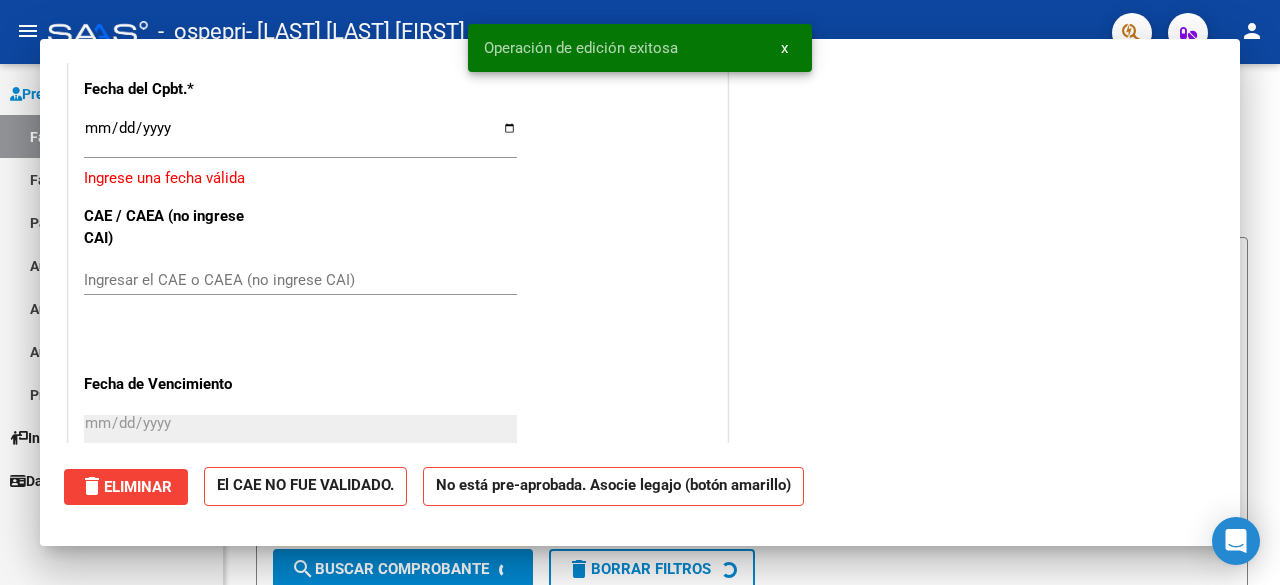 scroll, scrollTop: 0, scrollLeft: 0, axis: both 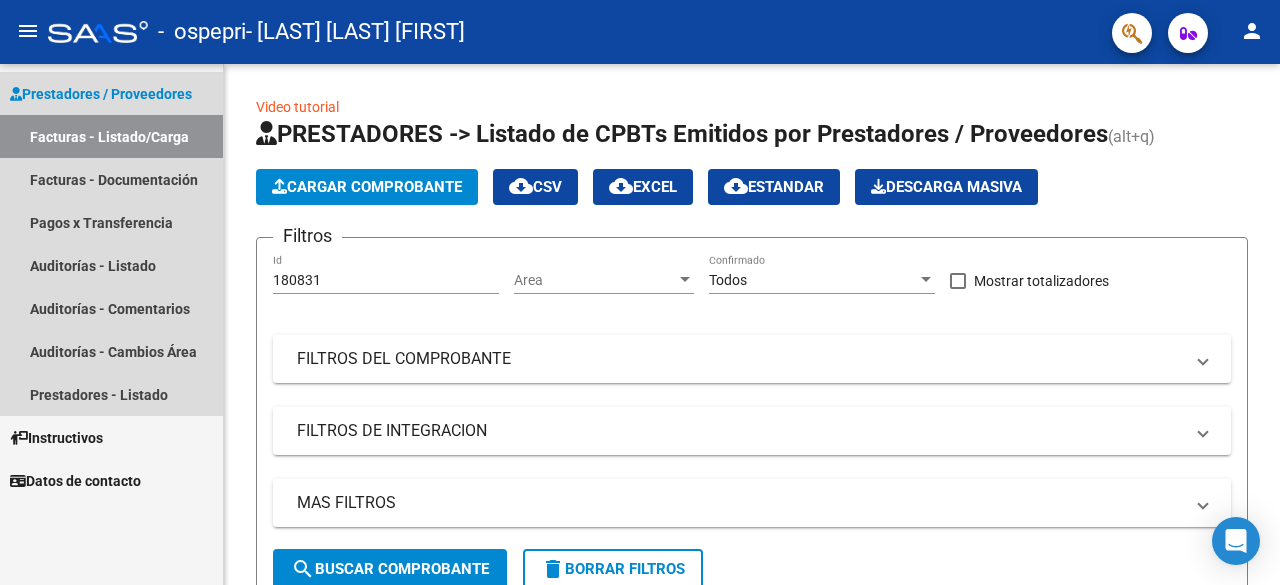 click on "Facturas - Listado/Carga" at bounding box center (111, 136) 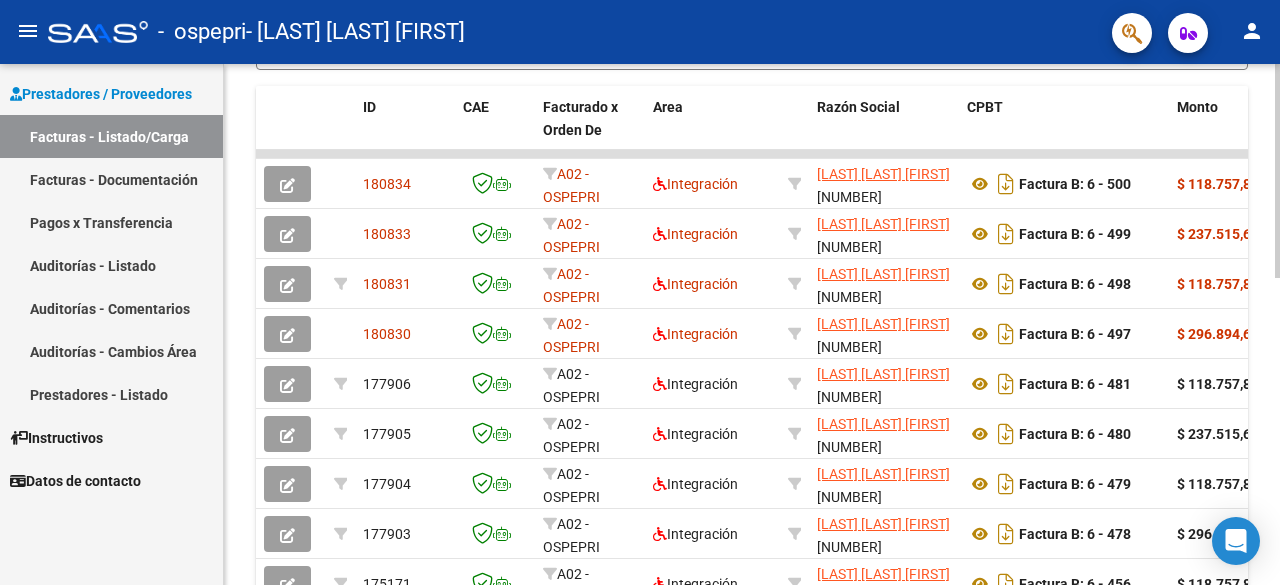 scroll, scrollTop: 468, scrollLeft: 0, axis: vertical 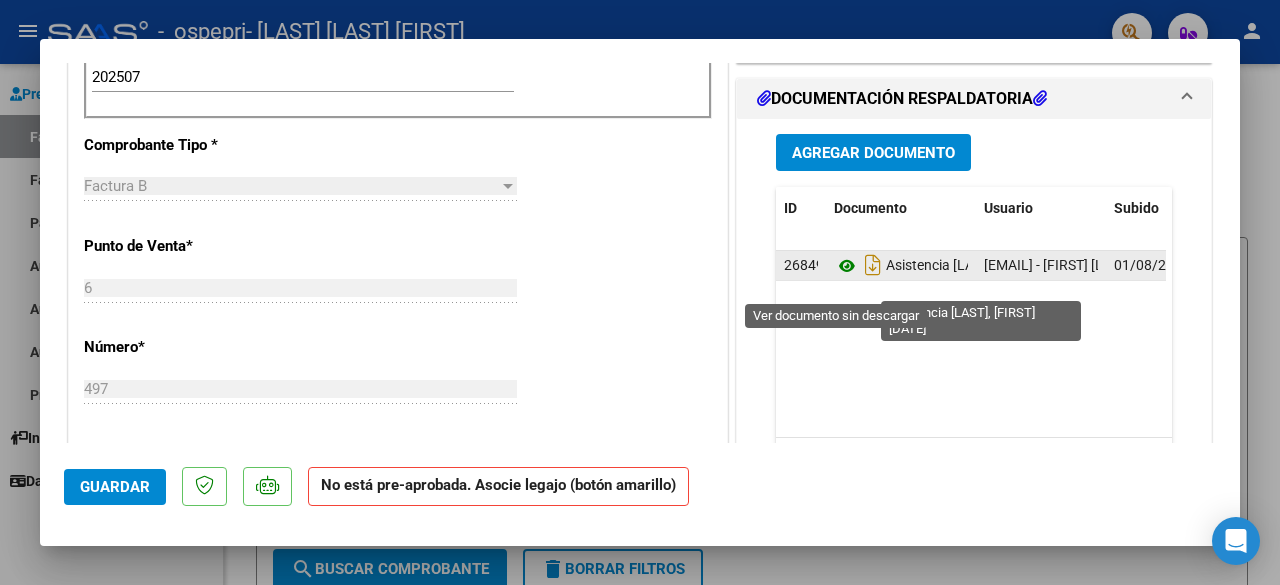 click 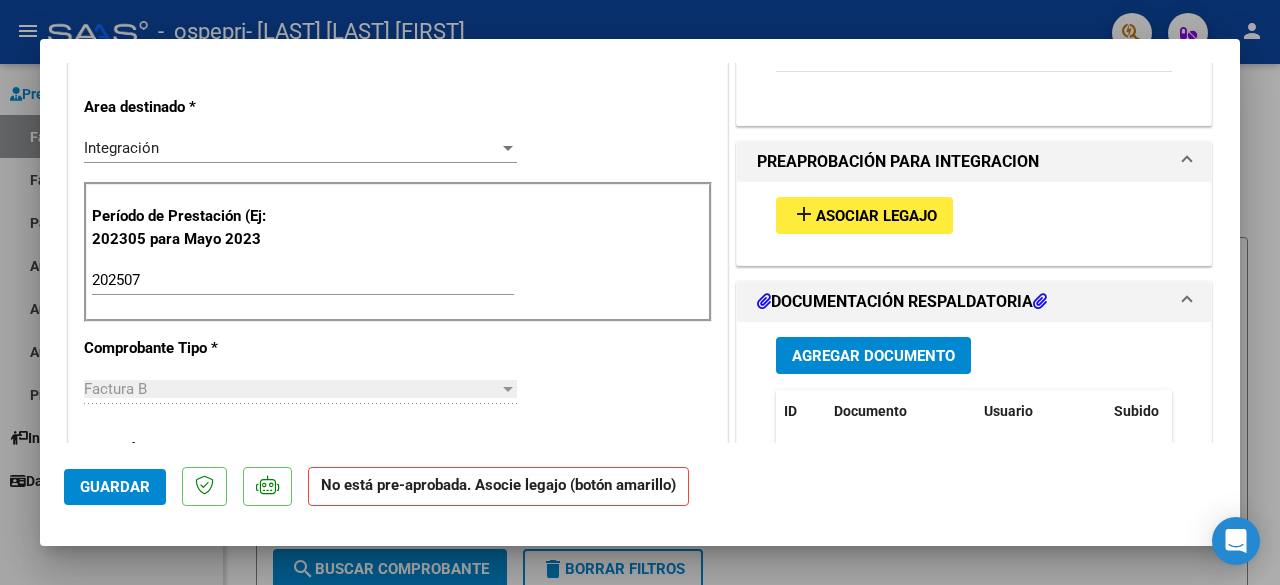 scroll, scrollTop: 395, scrollLeft: 0, axis: vertical 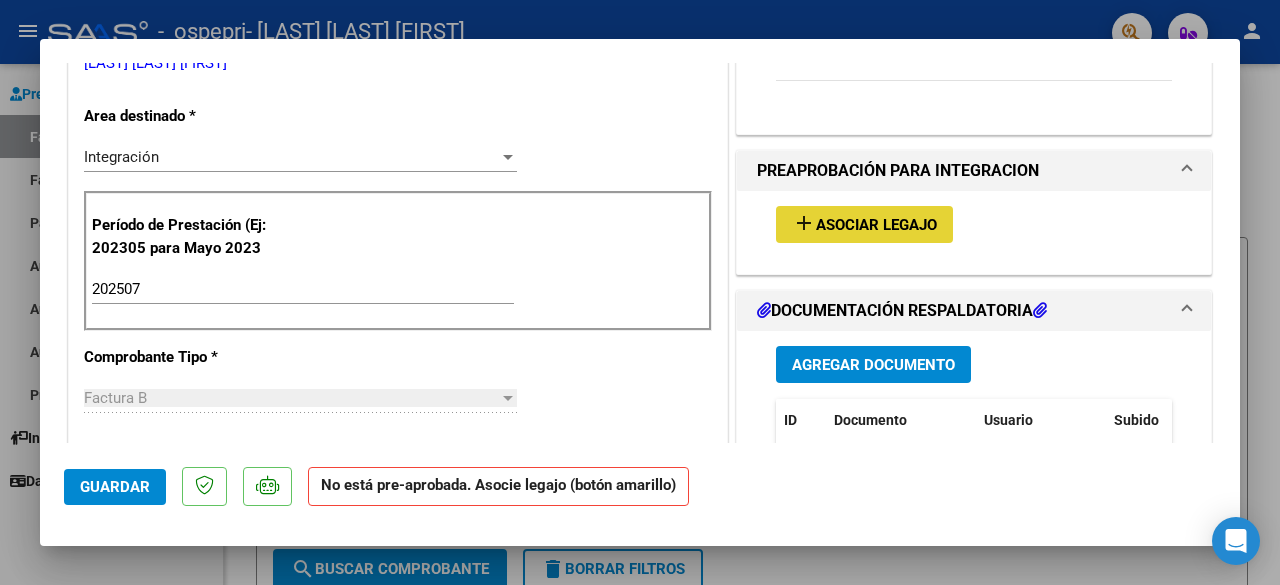 click on "Asociar Legajo" at bounding box center (876, 225) 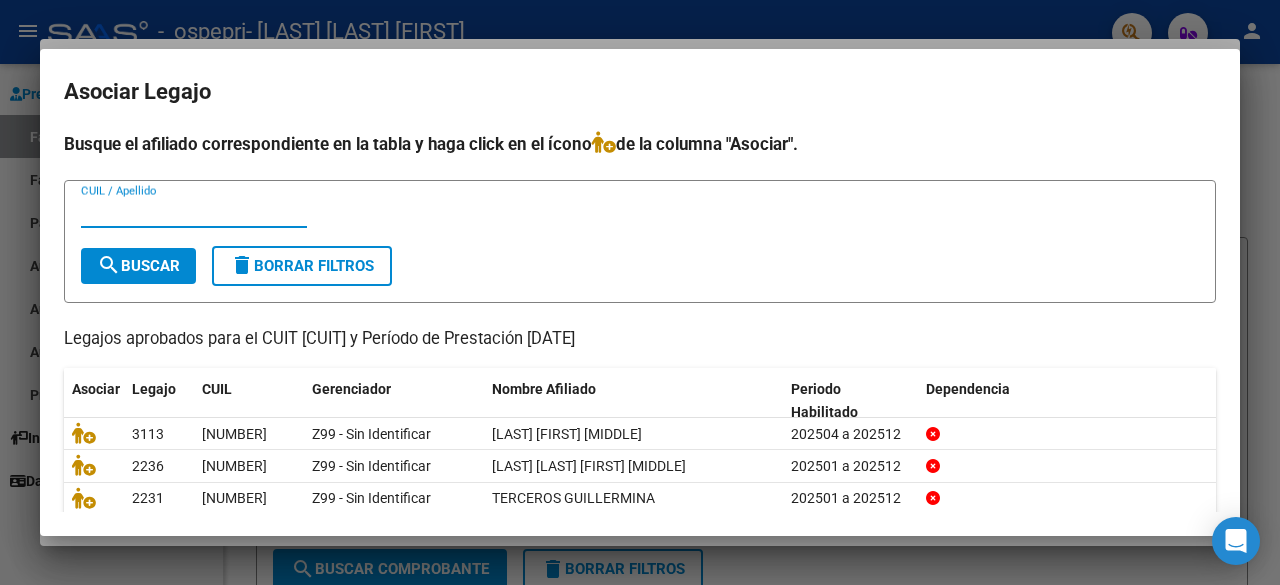 scroll, scrollTop: 104, scrollLeft: 0, axis: vertical 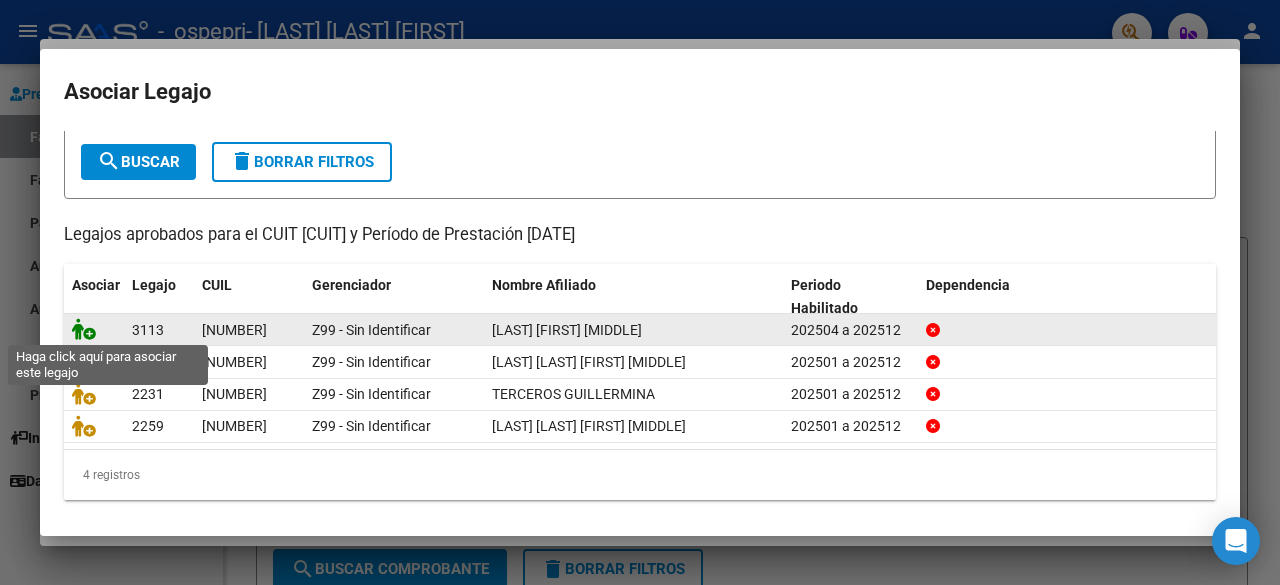 click 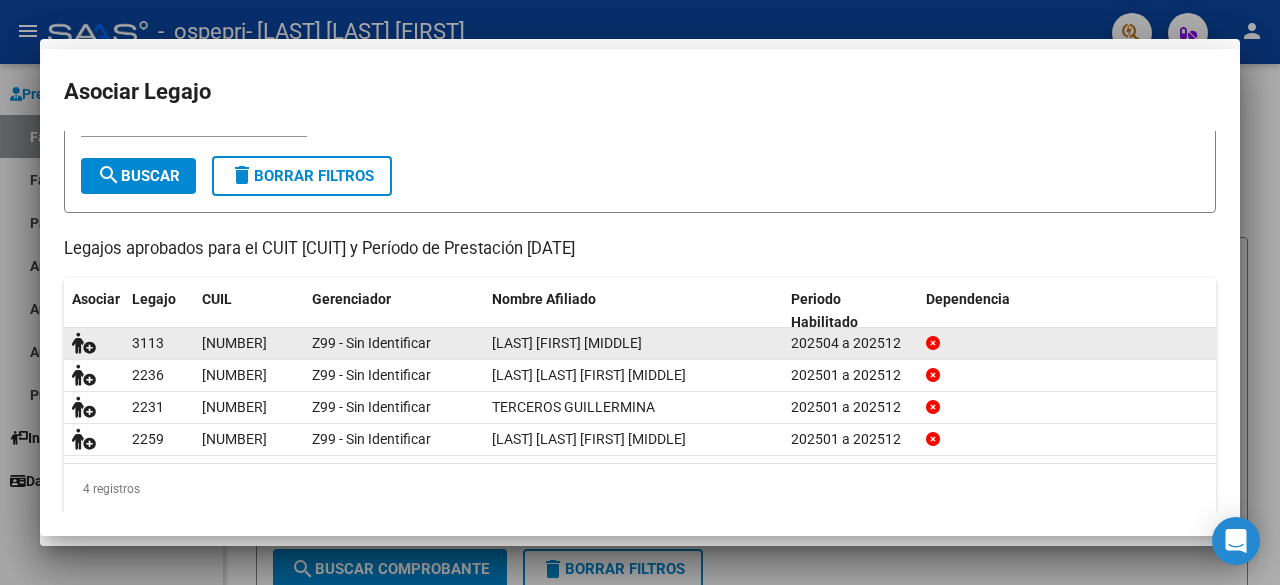 scroll, scrollTop: 0, scrollLeft: 0, axis: both 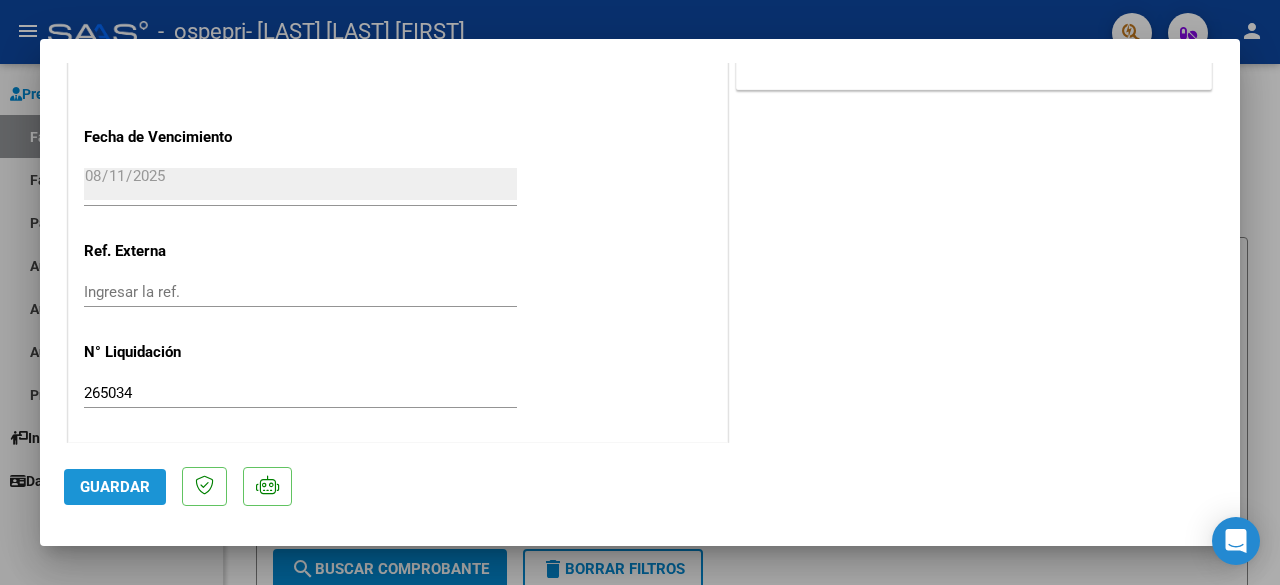 click on "Guardar" 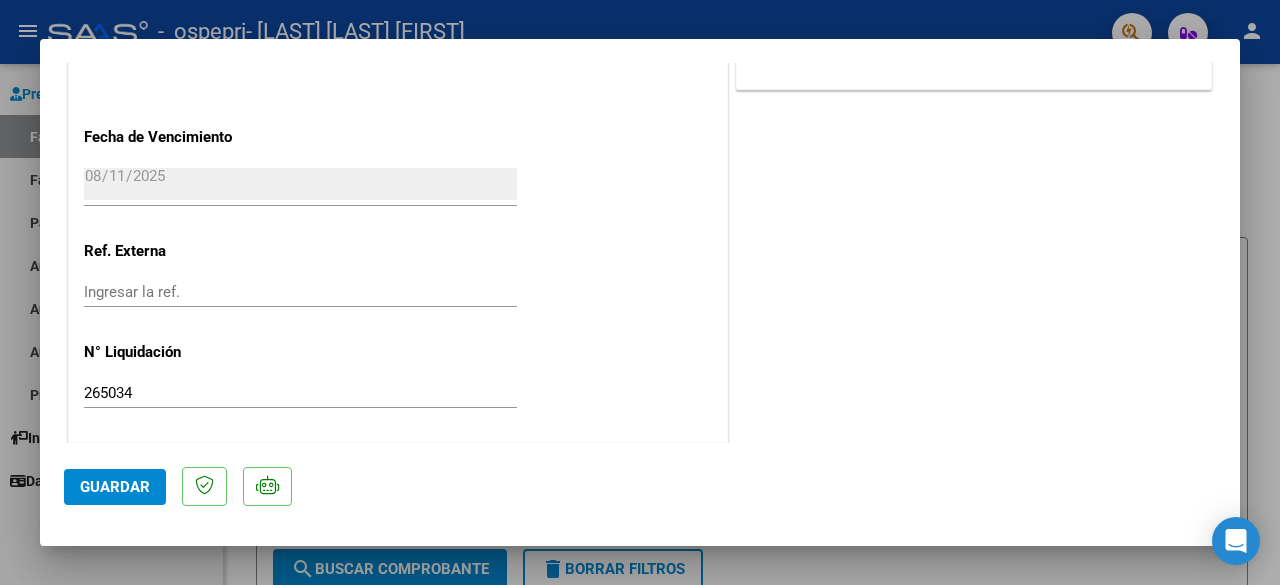 click at bounding box center [640, 292] 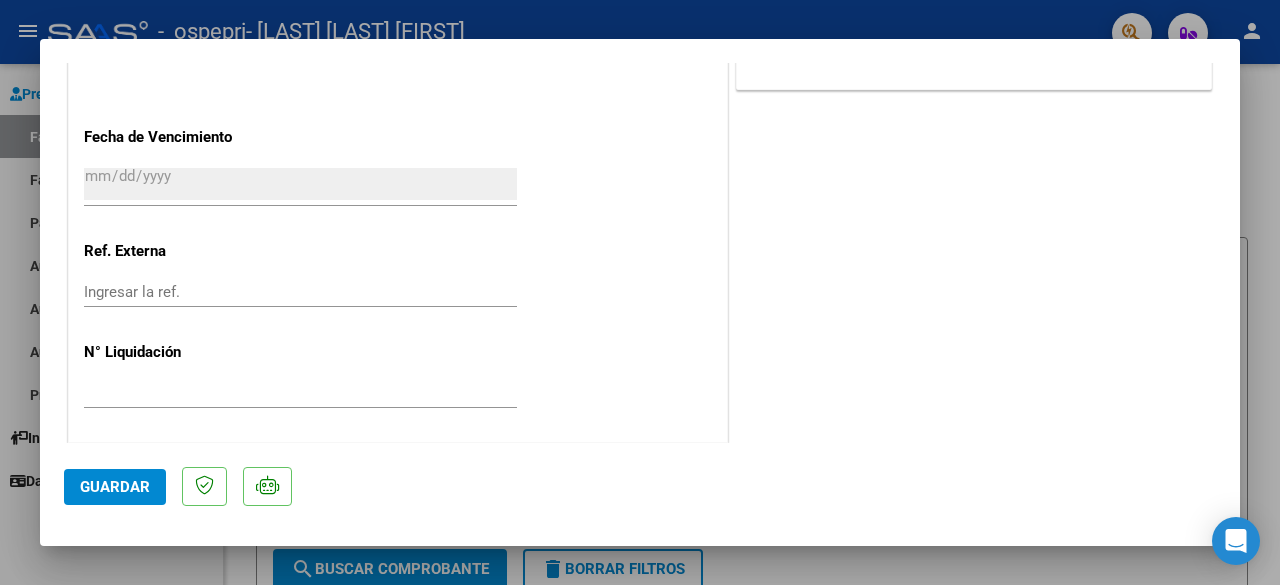 scroll, scrollTop: 0, scrollLeft: 0, axis: both 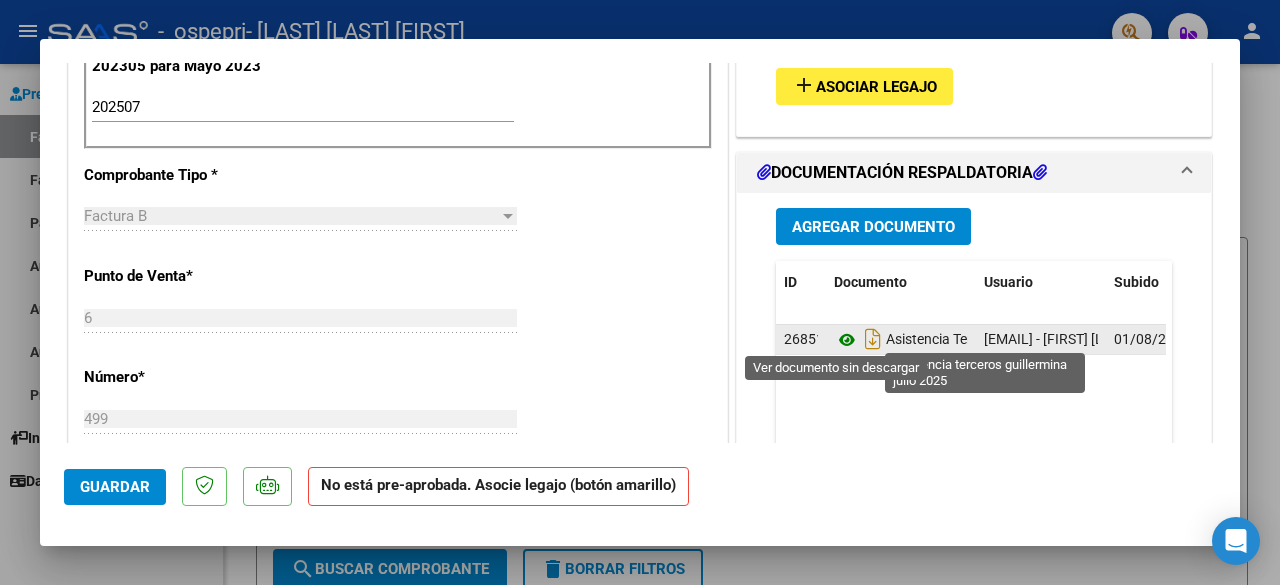 click 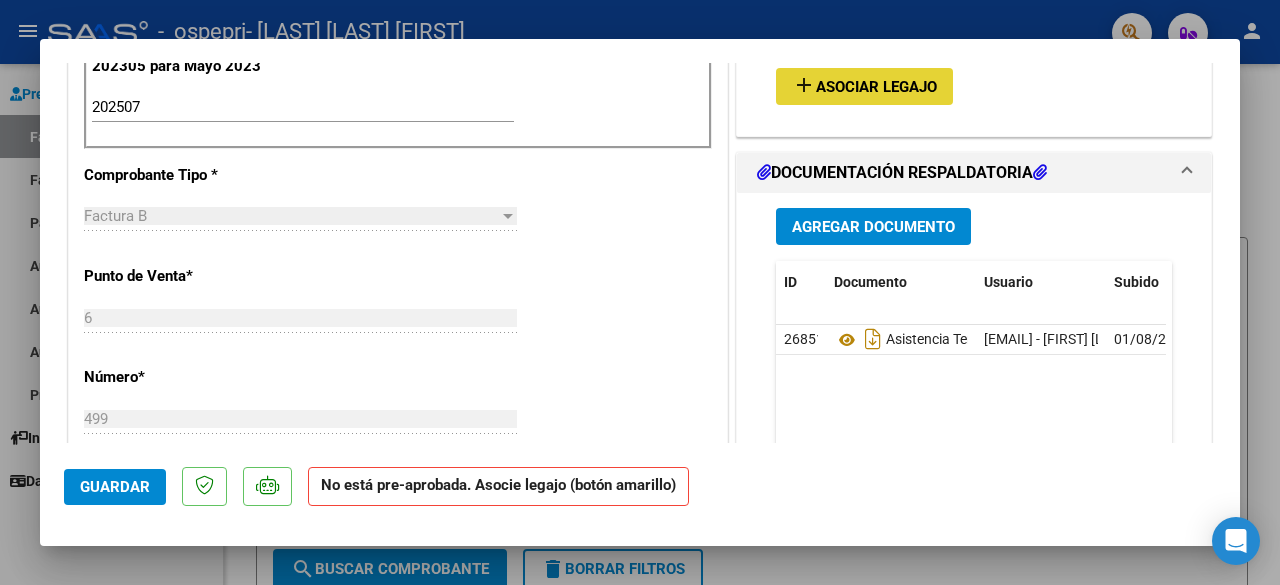 click on "Asociar Legajo" at bounding box center (876, 87) 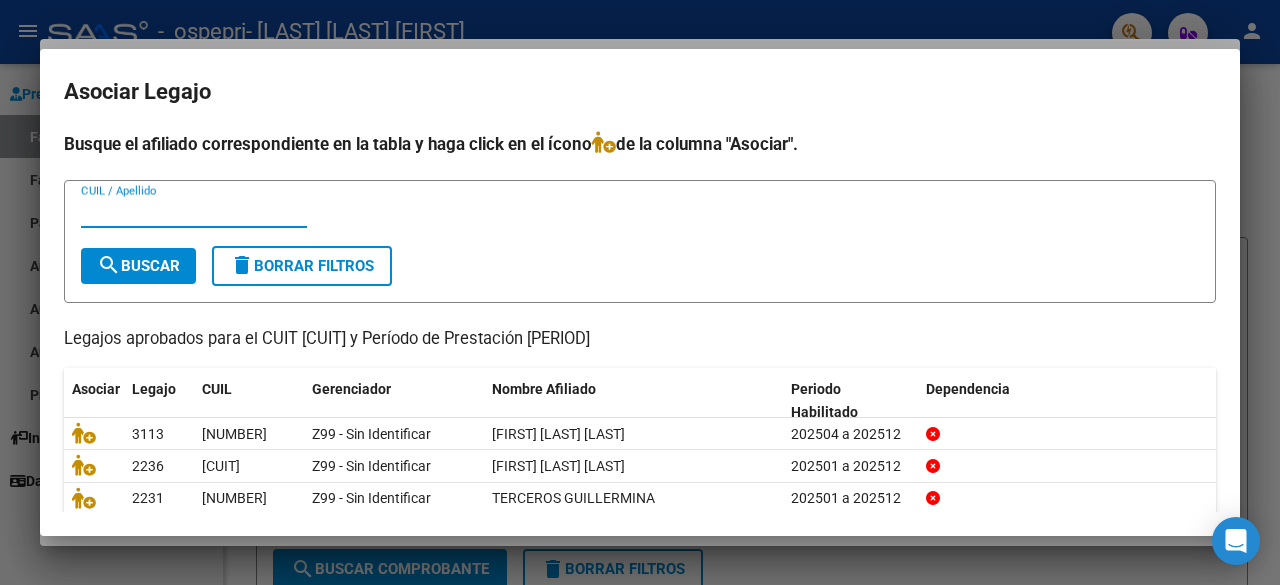 scroll, scrollTop: 104, scrollLeft: 0, axis: vertical 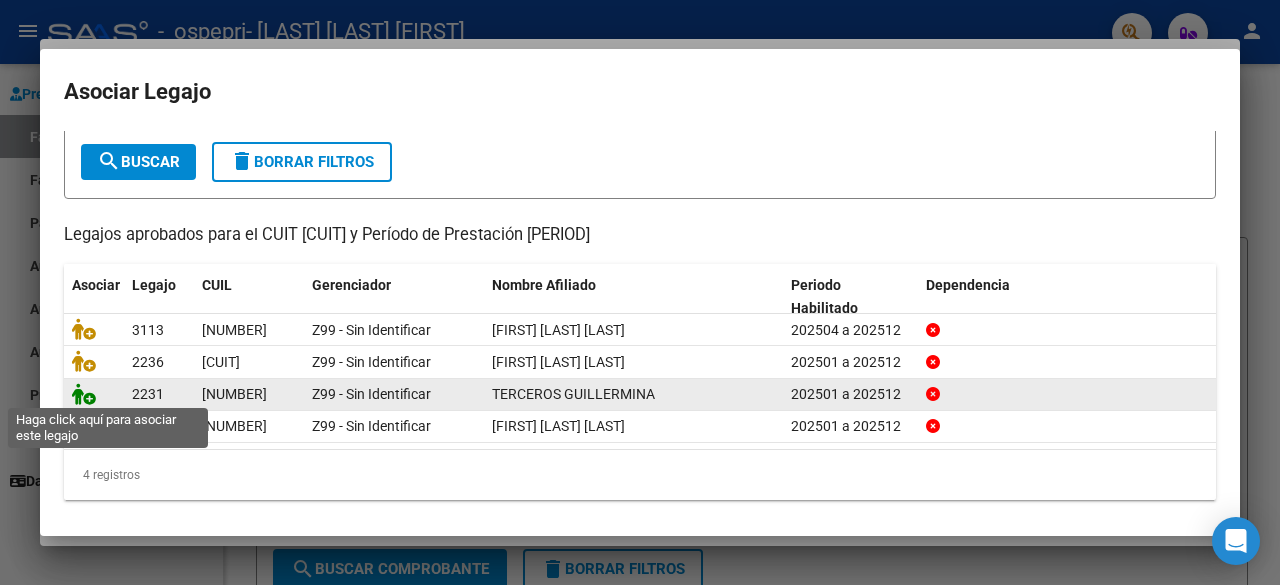 click 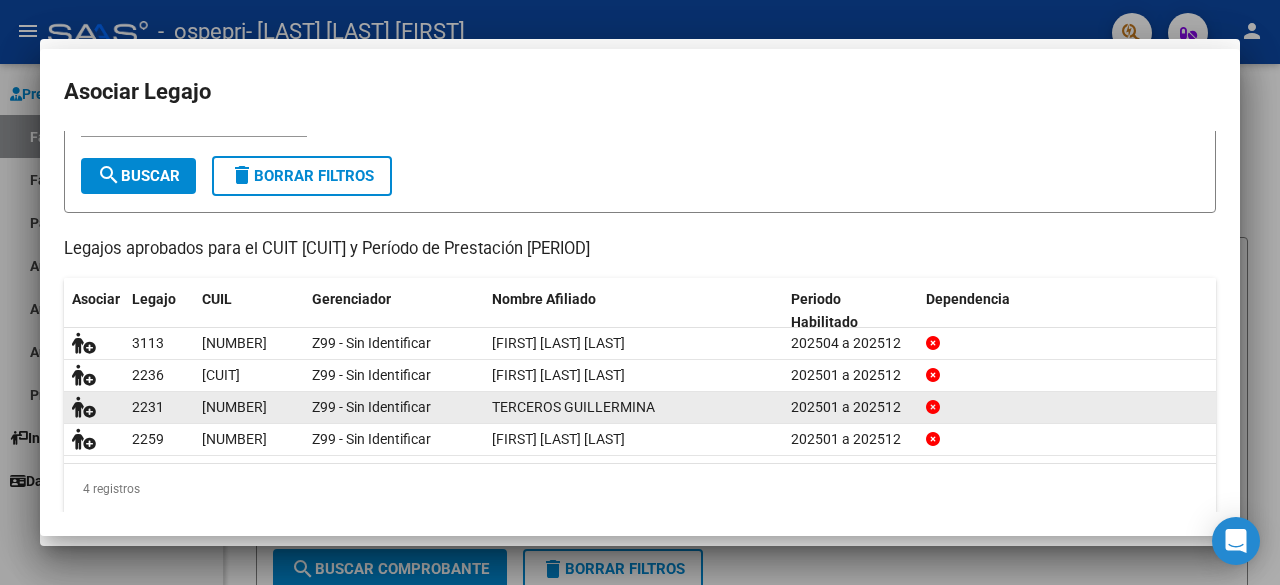 scroll, scrollTop: 0, scrollLeft: 0, axis: both 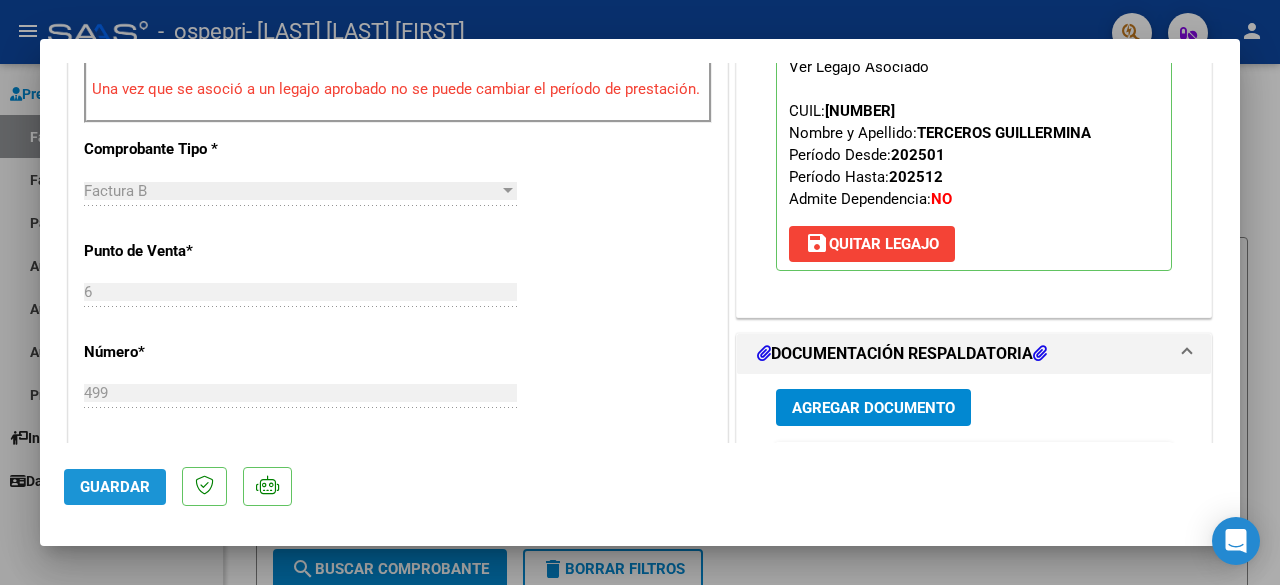 click on "Guardar" 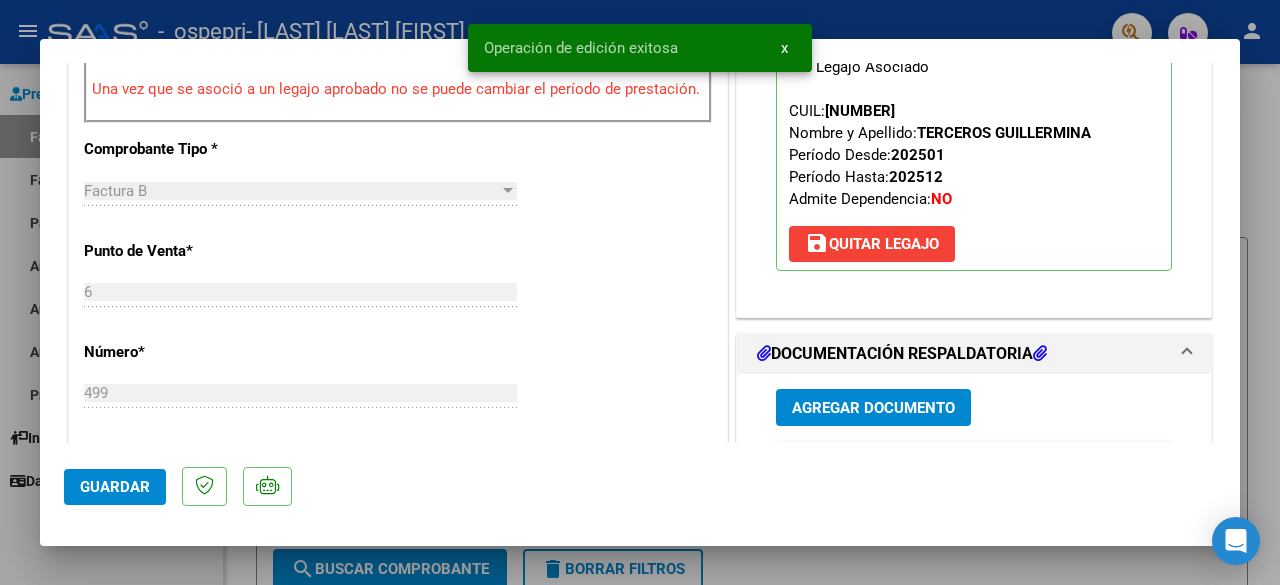 click on "Operación de edición exitosa x" at bounding box center [640, 48] 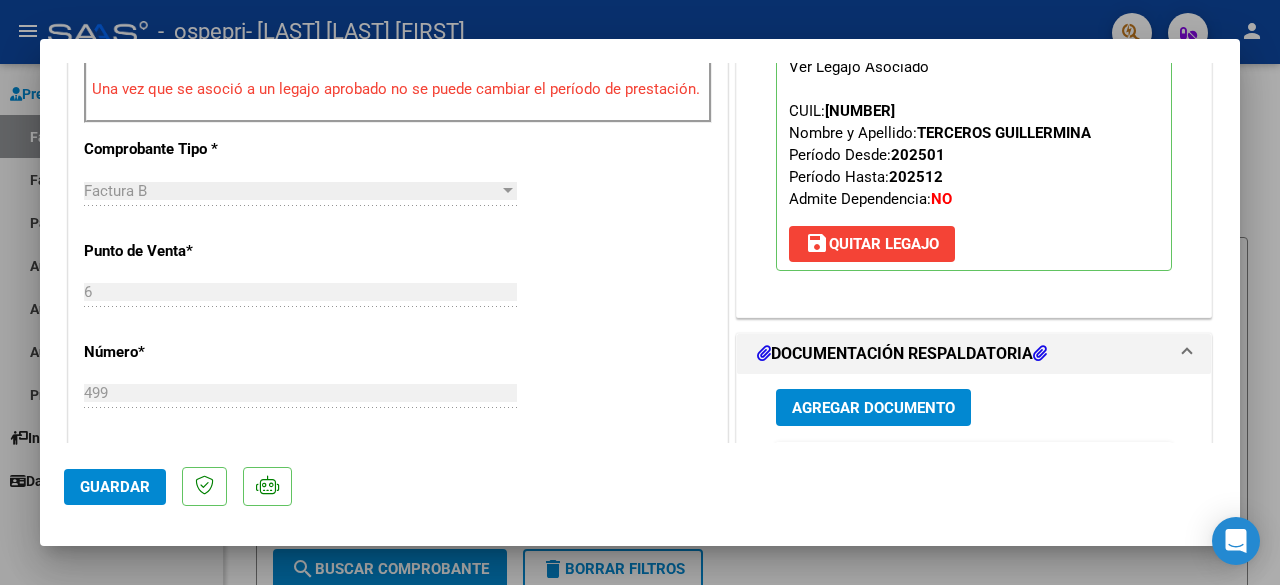 click at bounding box center (640, 292) 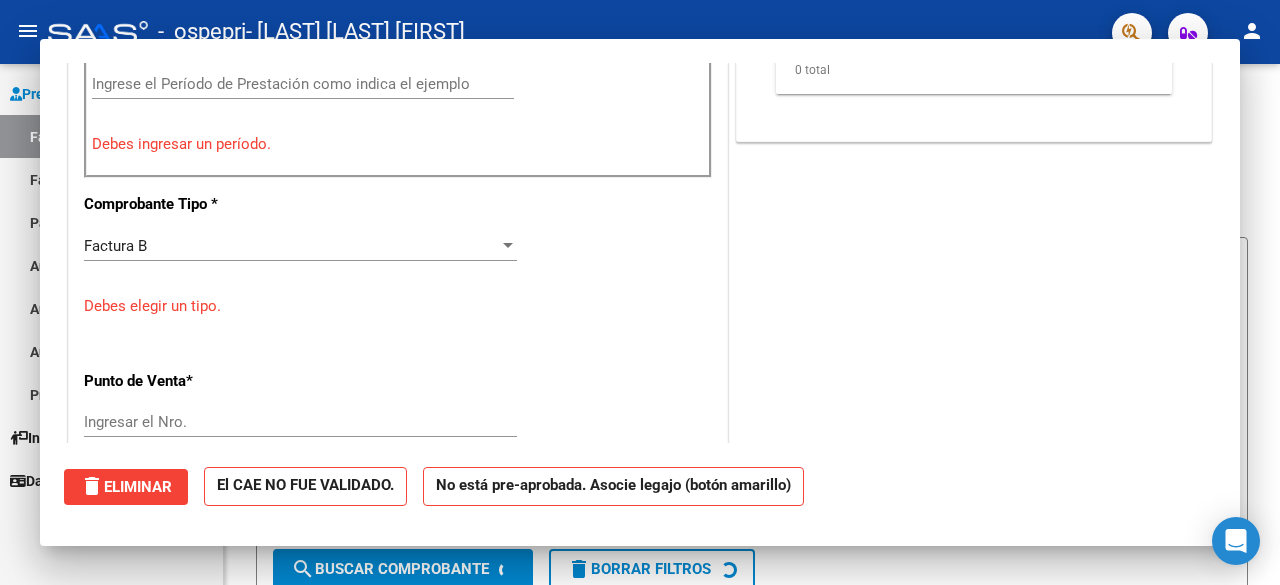 scroll, scrollTop: 0, scrollLeft: 0, axis: both 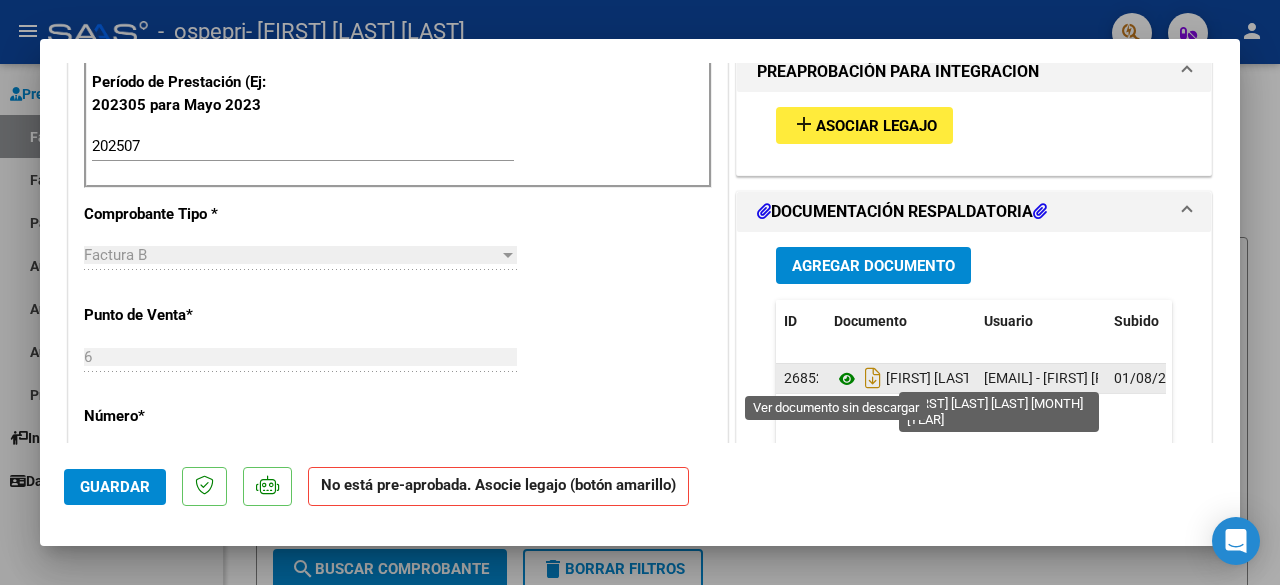 click 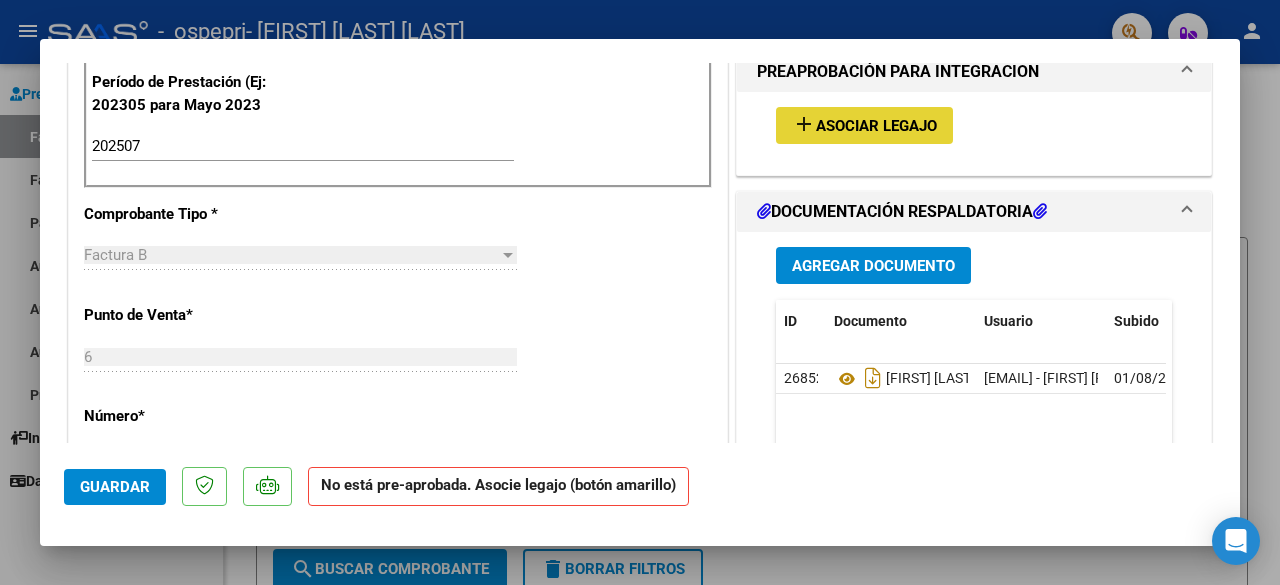 click on "Asociar Legajo" at bounding box center (876, 126) 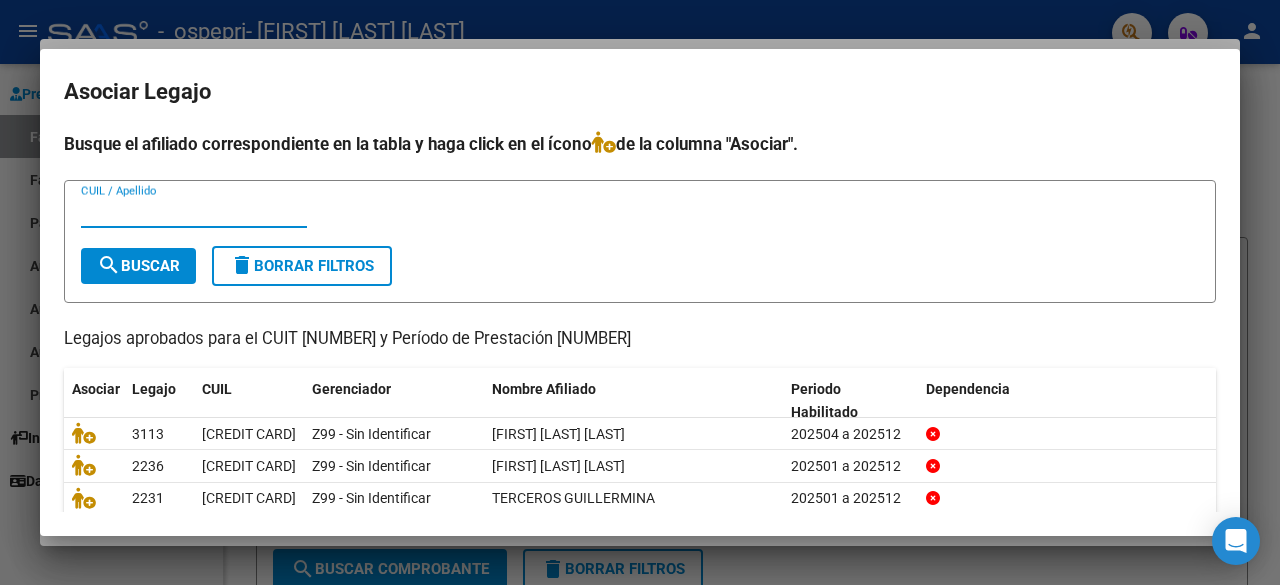 scroll, scrollTop: 104, scrollLeft: 0, axis: vertical 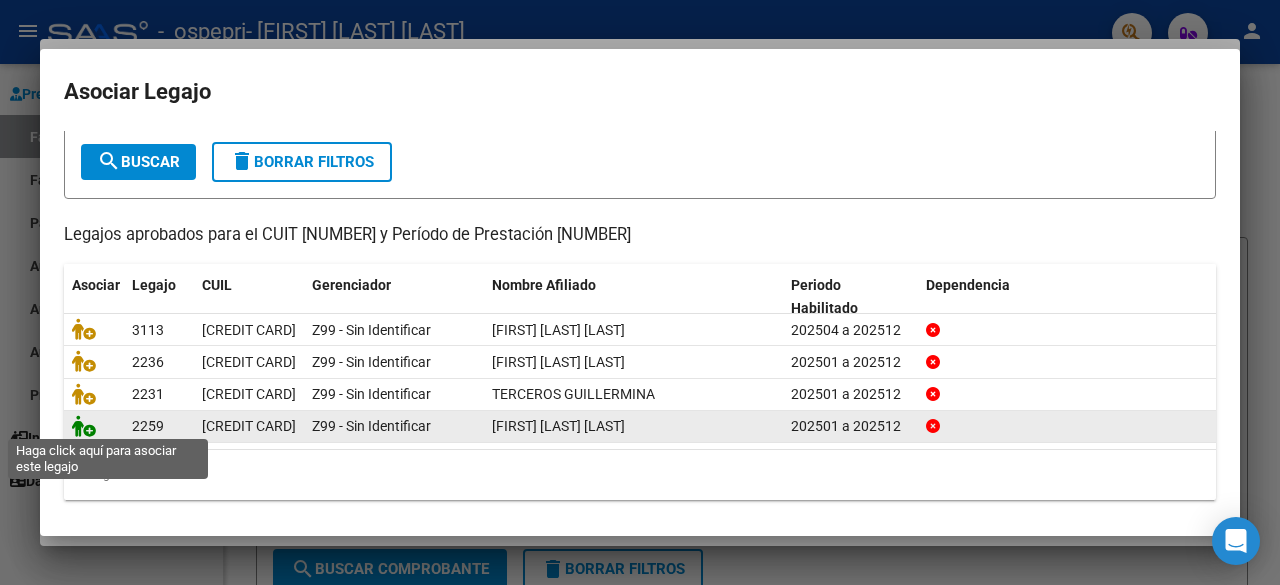click 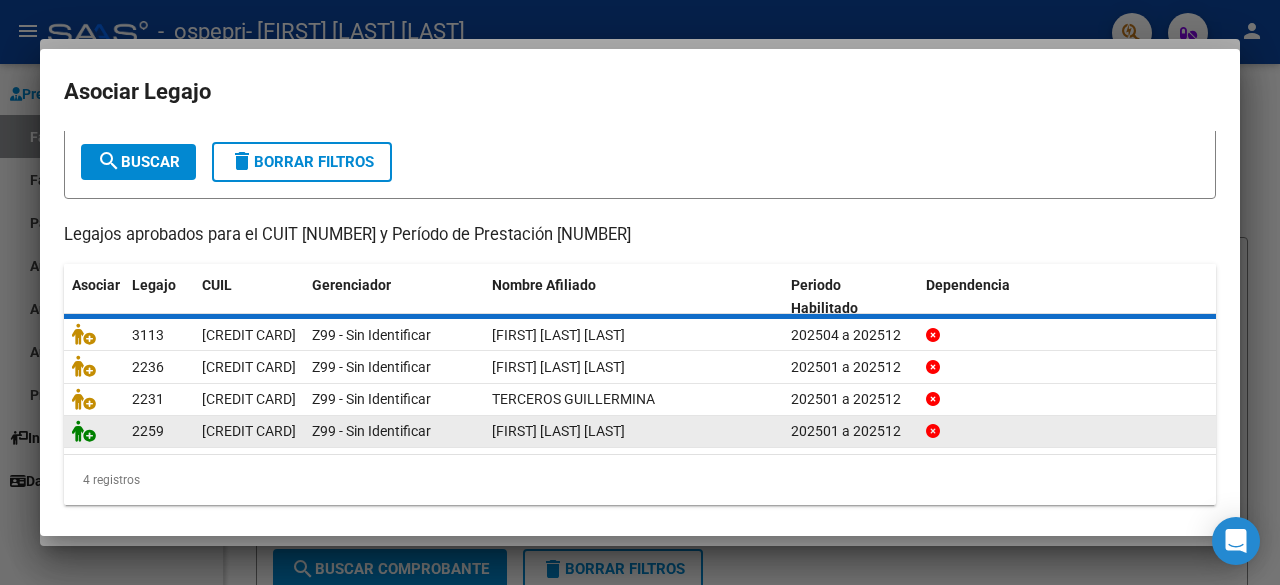 scroll, scrollTop: 0, scrollLeft: 0, axis: both 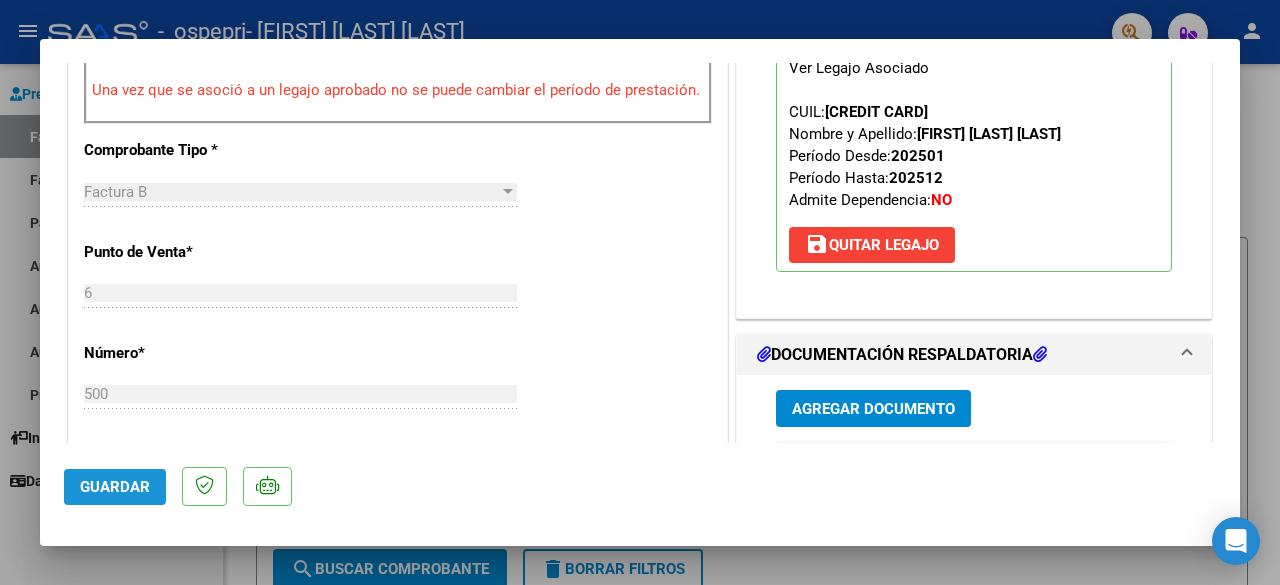 click on "Guardar" 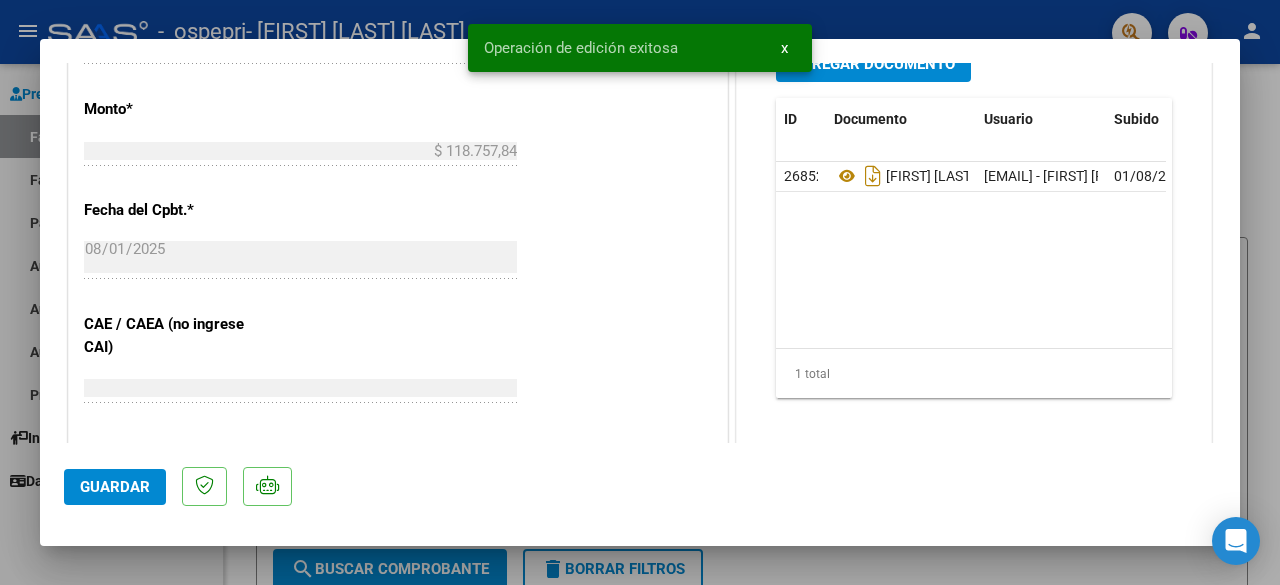 scroll, scrollTop: 998, scrollLeft: 0, axis: vertical 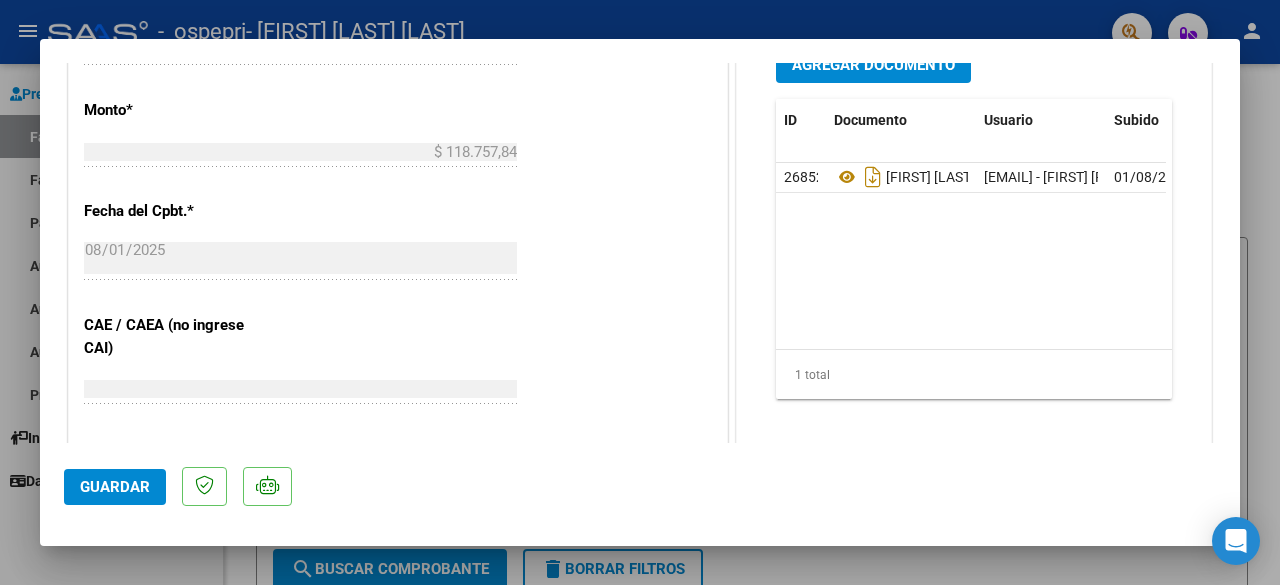 click at bounding box center [640, 292] 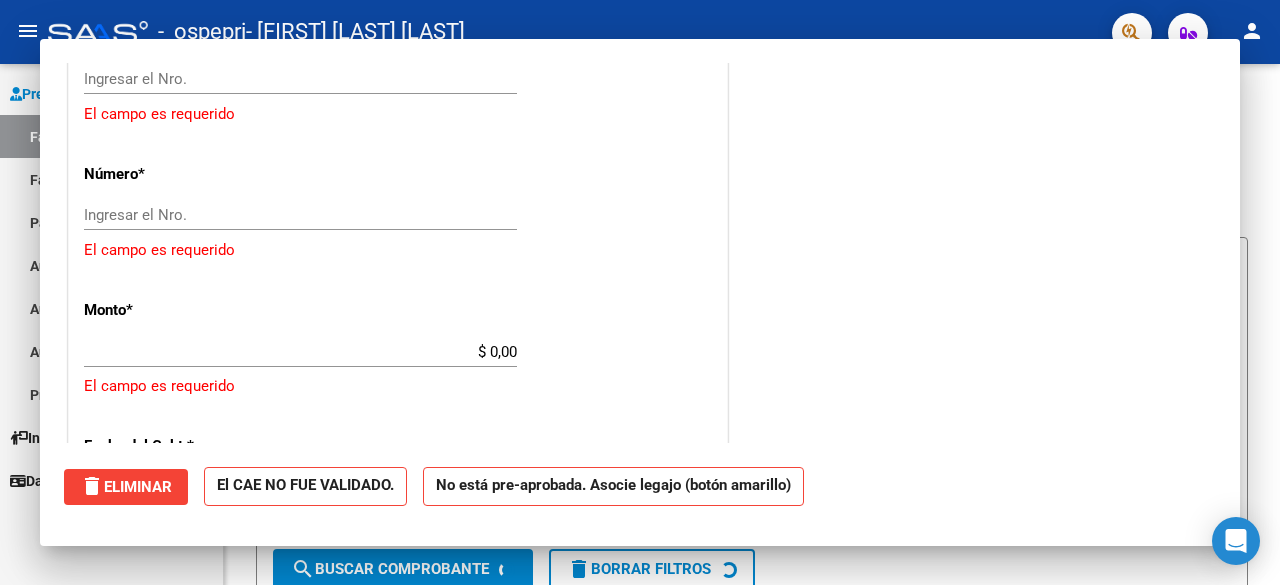 scroll, scrollTop: 0, scrollLeft: 0, axis: both 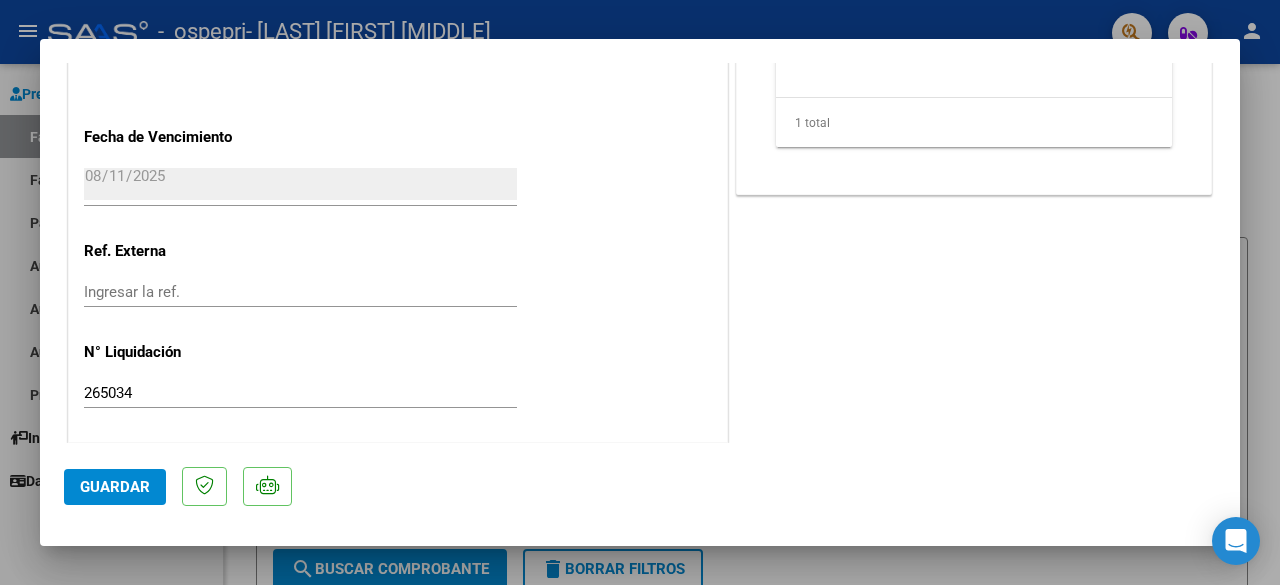 click at bounding box center (640, 292) 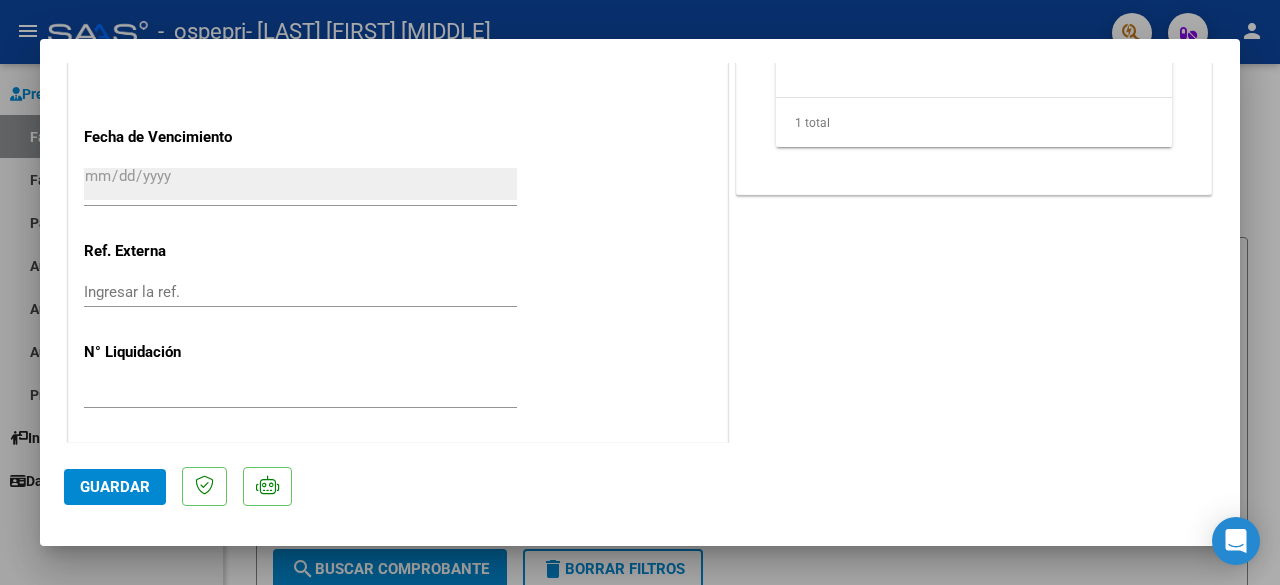 scroll, scrollTop: 0, scrollLeft: 0, axis: both 